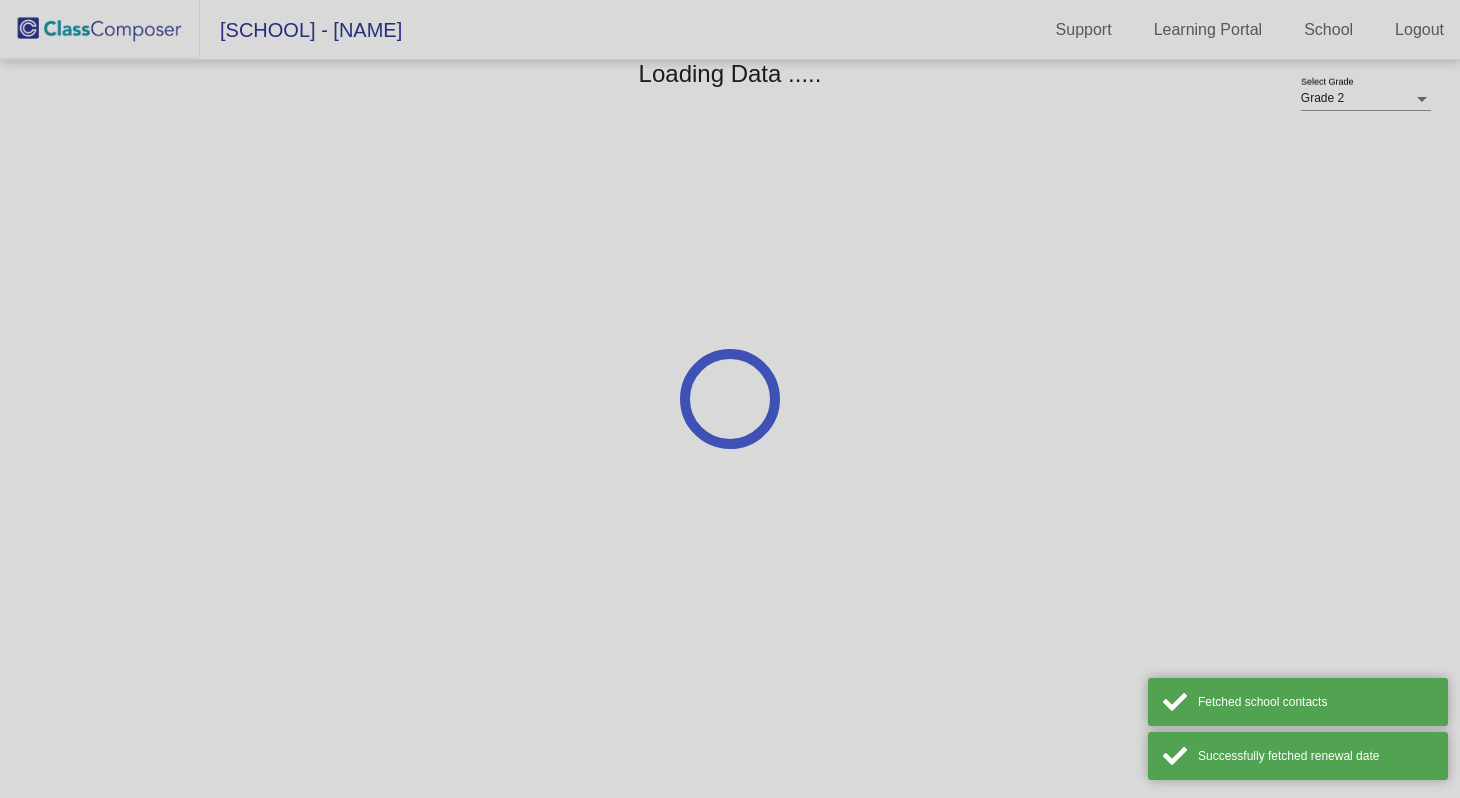scroll, scrollTop: 0, scrollLeft: 0, axis: both 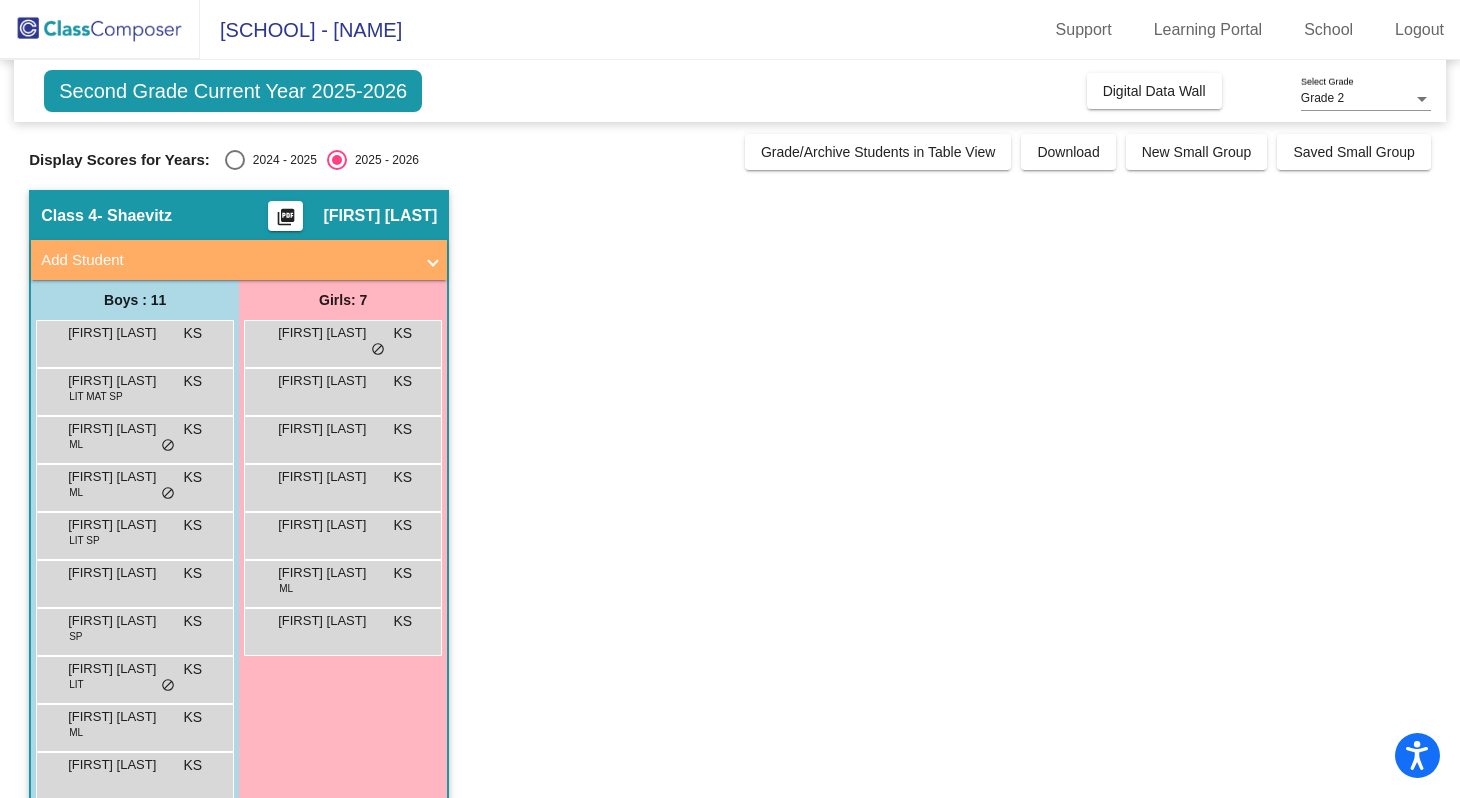click on "[SCHOOL] - [NAME]" 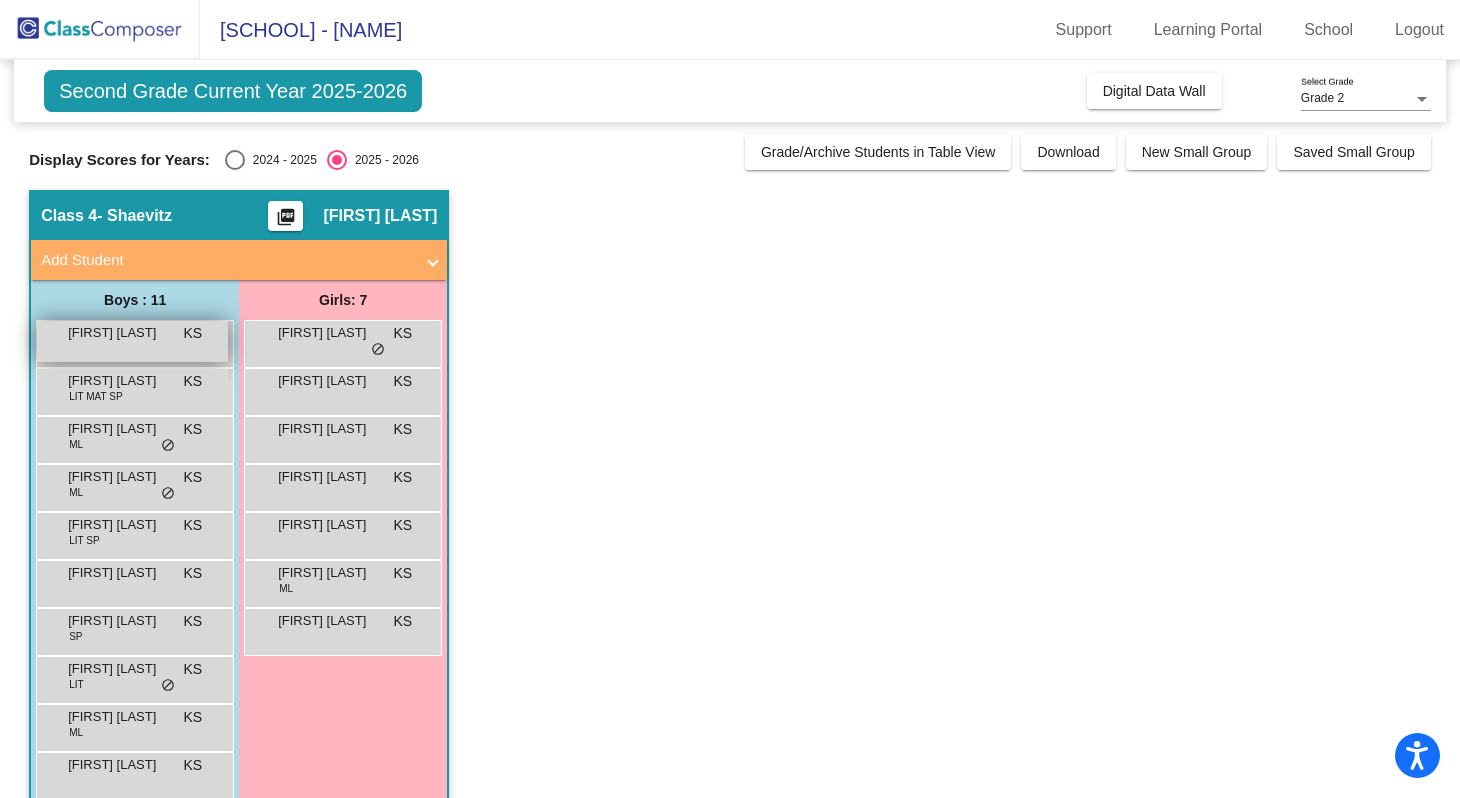 click on "KS" at bounding box center [193, 333] 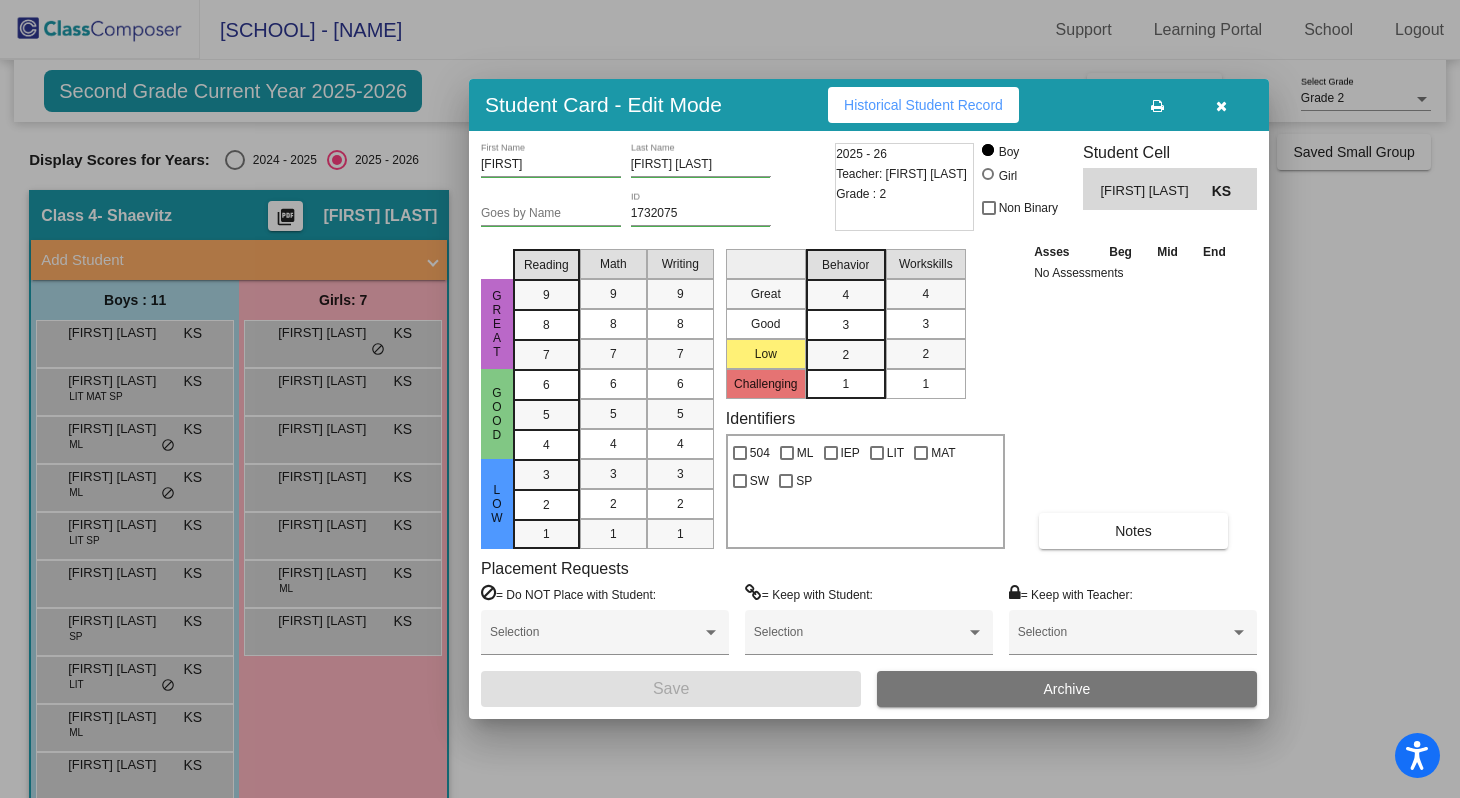 click at bounding box center (730, 399) 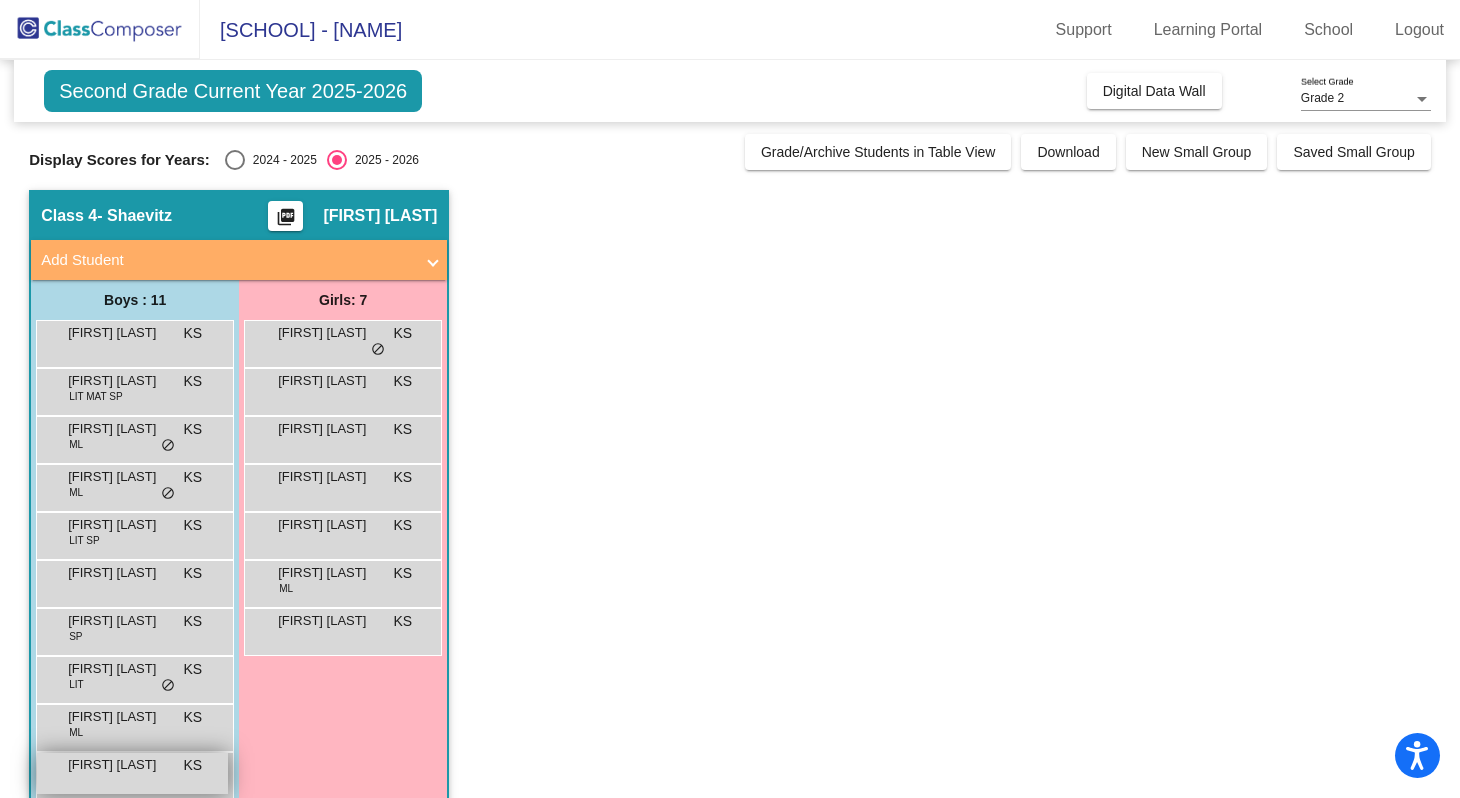 scroll, scrollTop: 82, scrollLeft: 0, axis: vertical 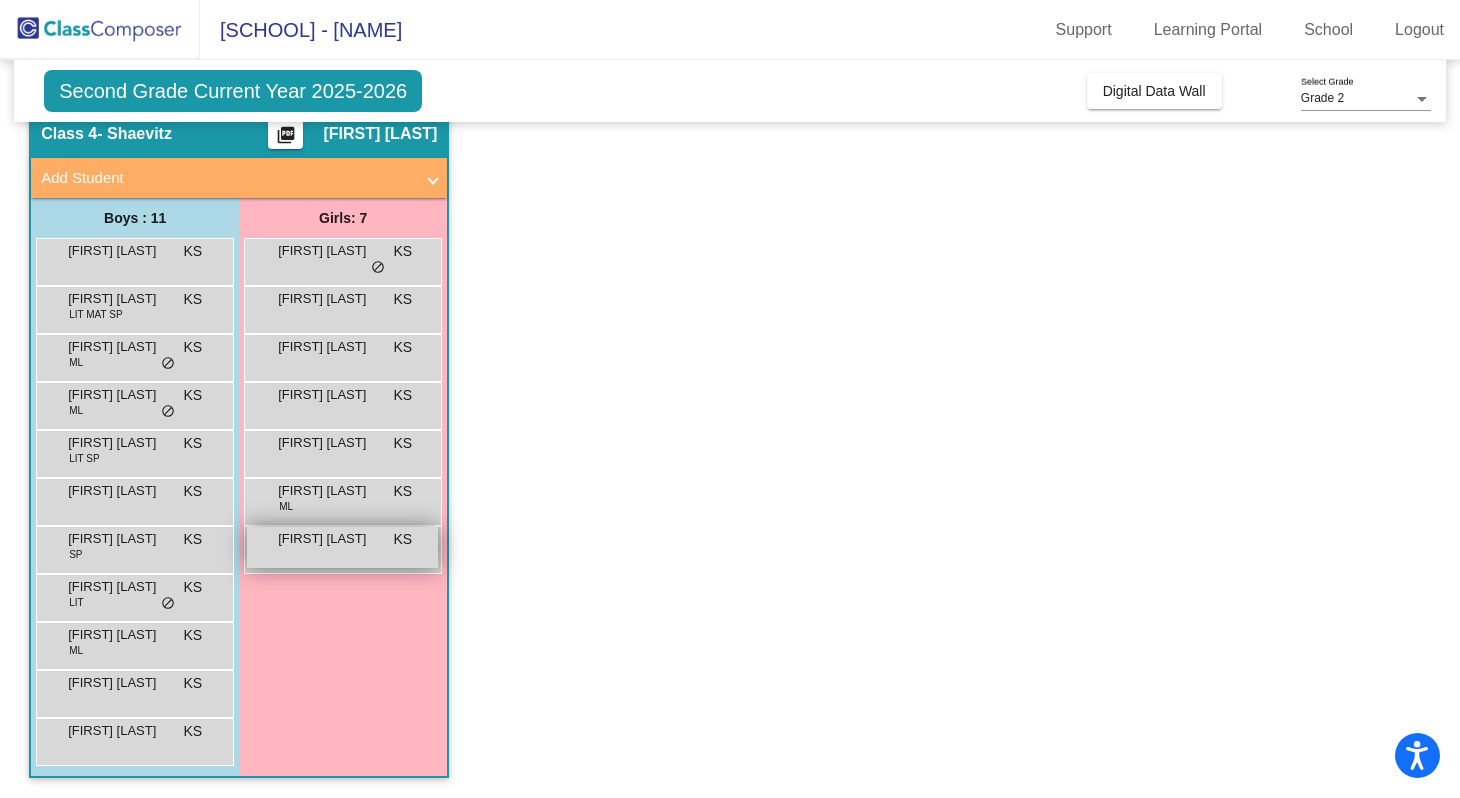 click on "[FIRST] [LAST] KS lock do_not_disturb_alt" at bounding box center [342, 547] 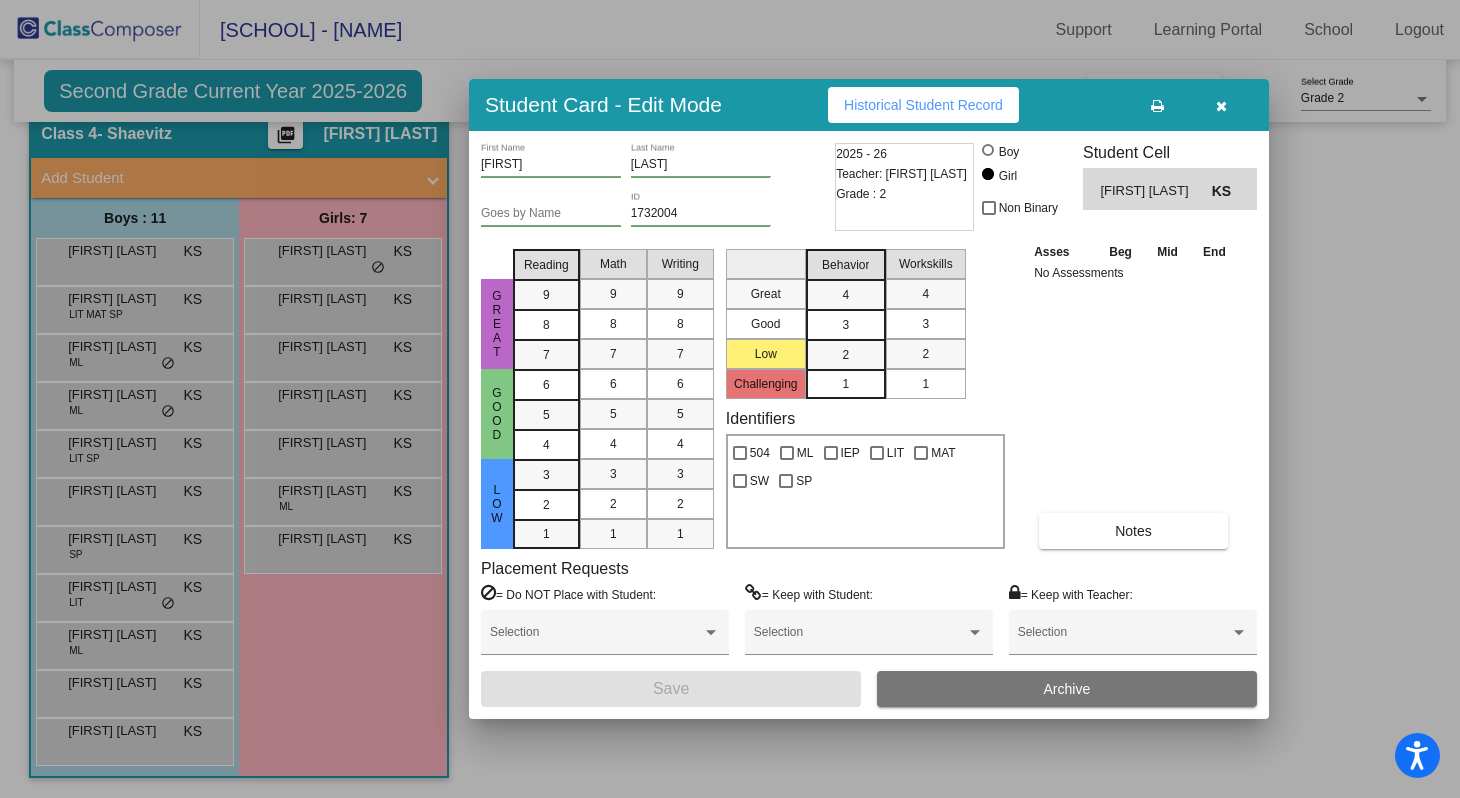 click at bounding box center [730, 399] 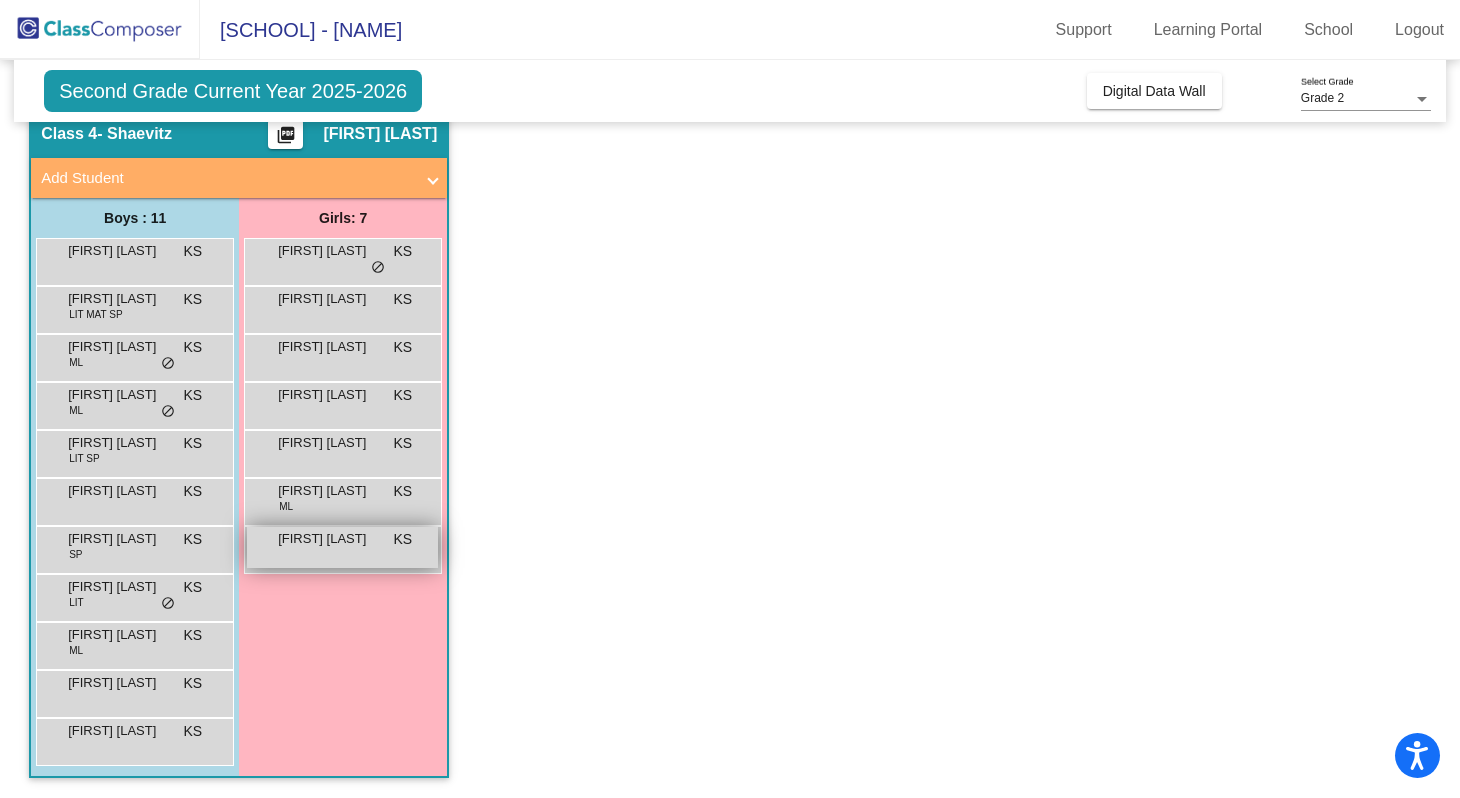 click on "[FIRST] [LAST]" at bounding box center (328, 539) 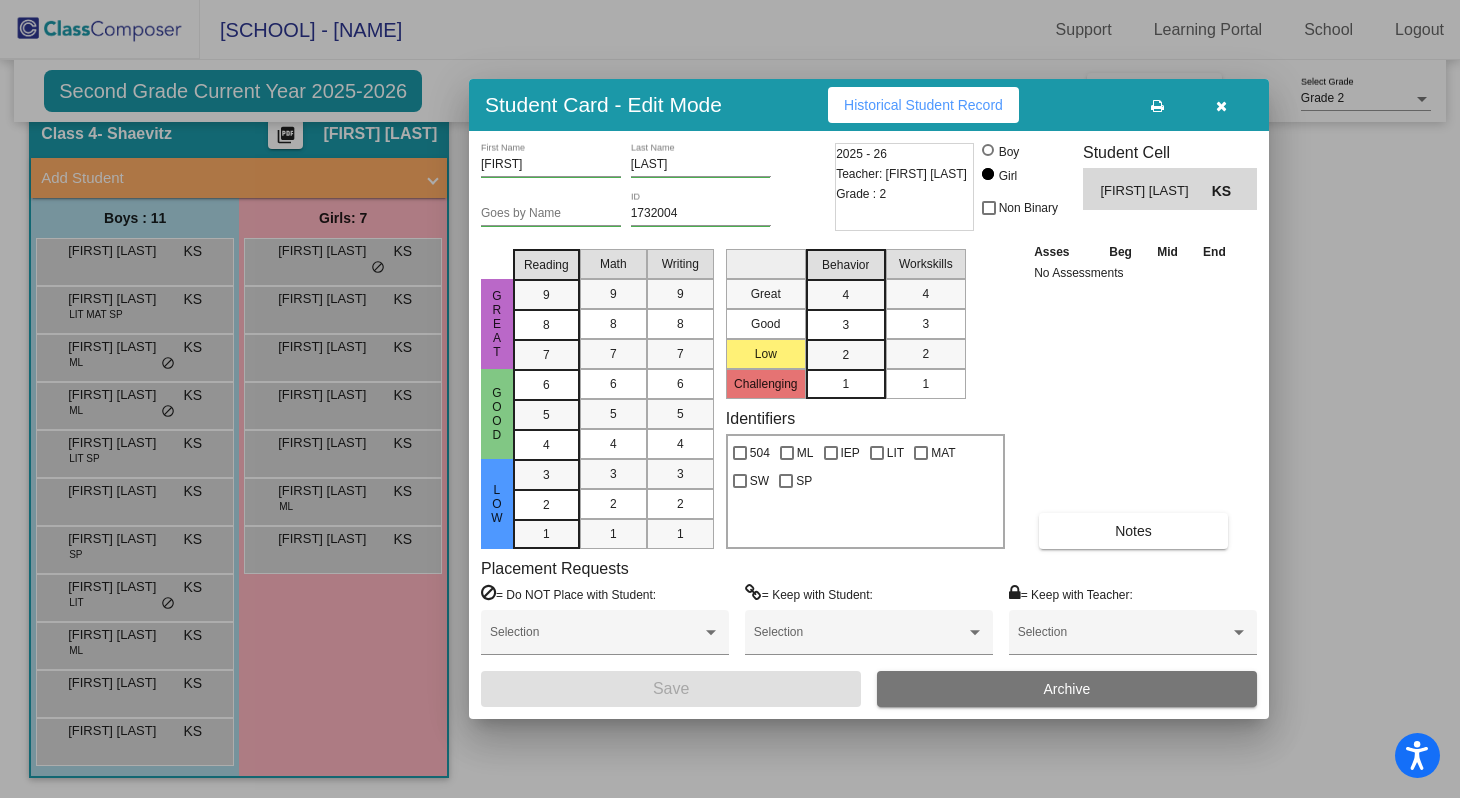 click at bounding box center (730, 399) 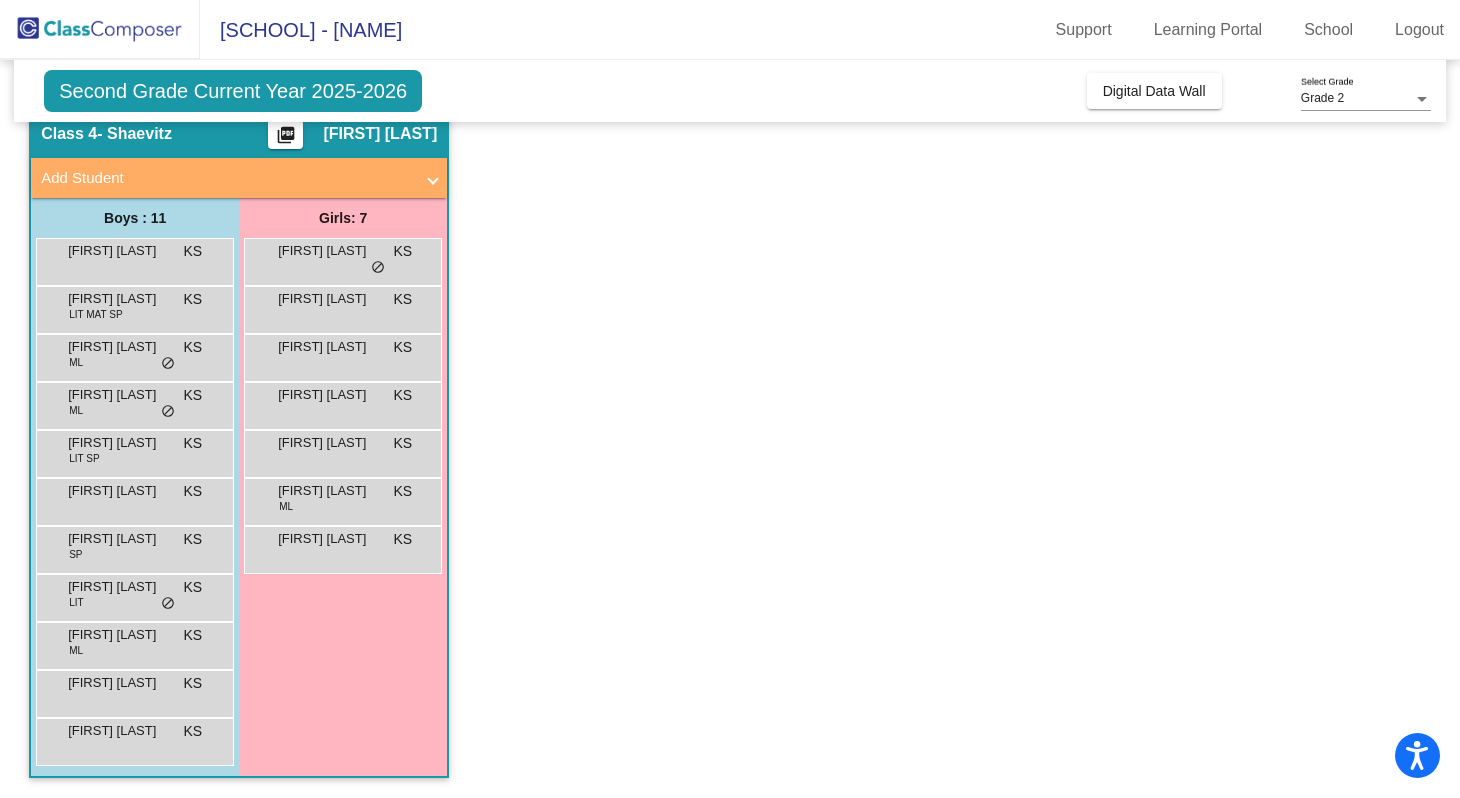 scroll, scrollTop: 0, scrollLeft: 0, axis: both 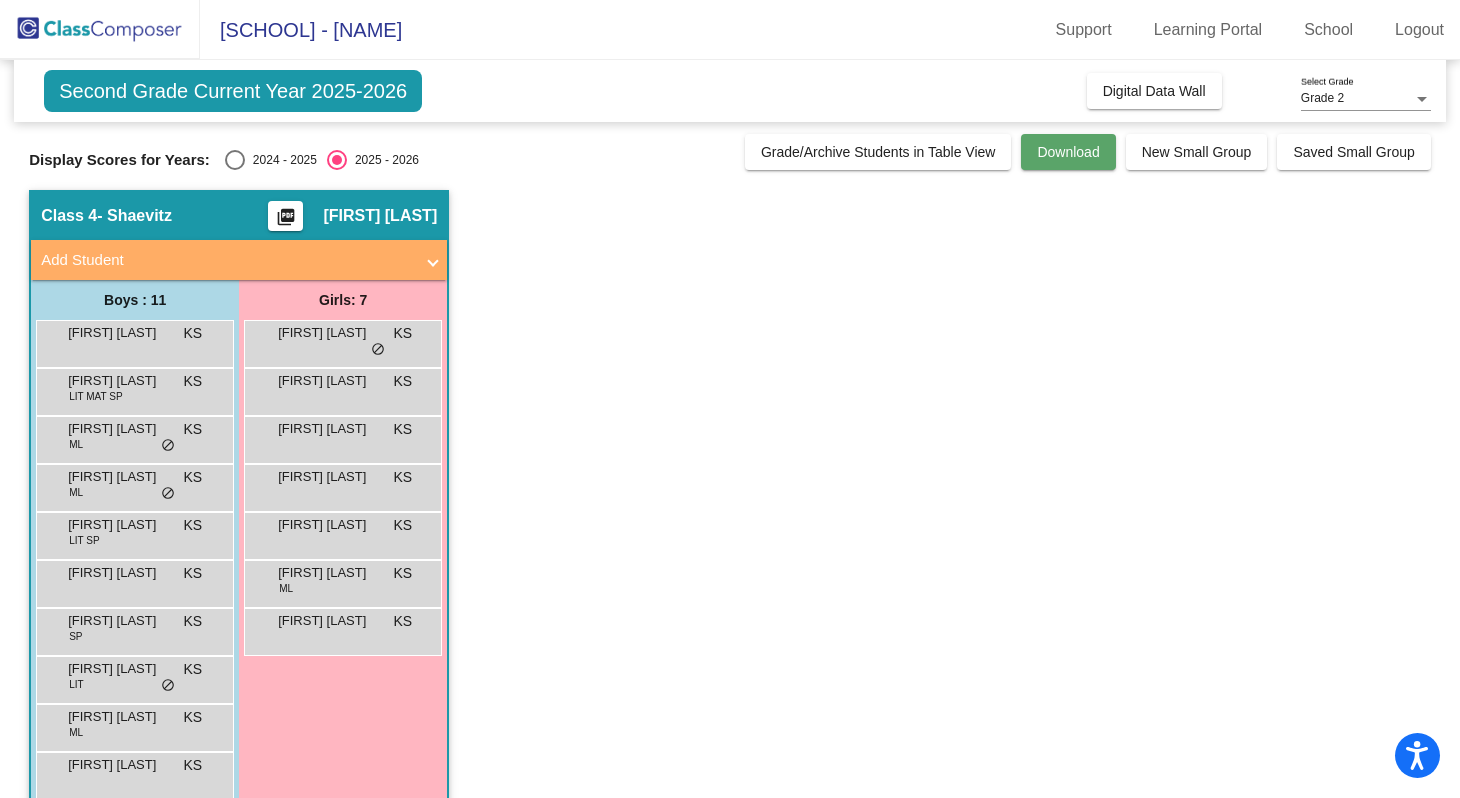 click on "Download" 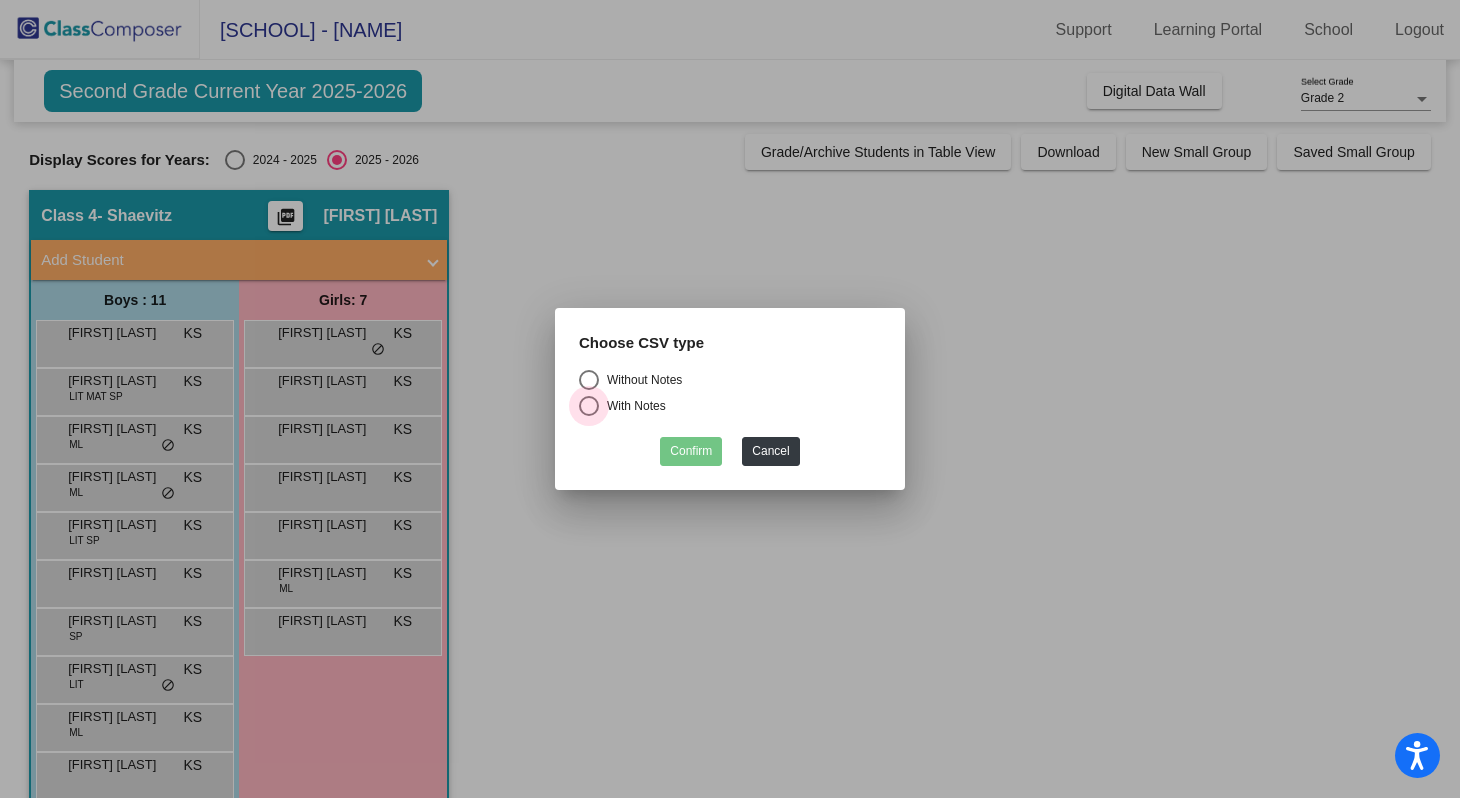 click on "With Notes" at bounding box center [730, 406] 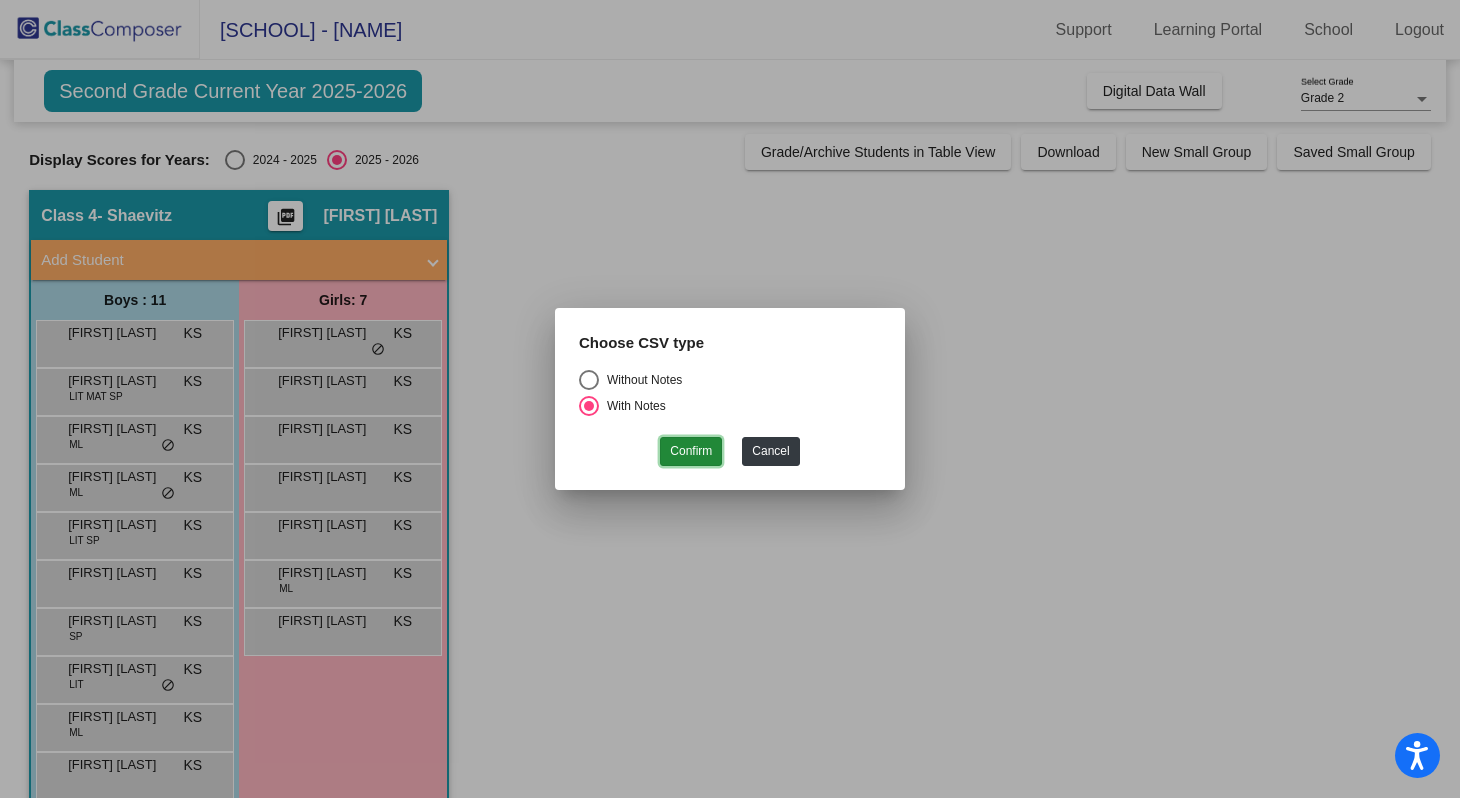 click on "Confirm" at bounding box center (691, 451) 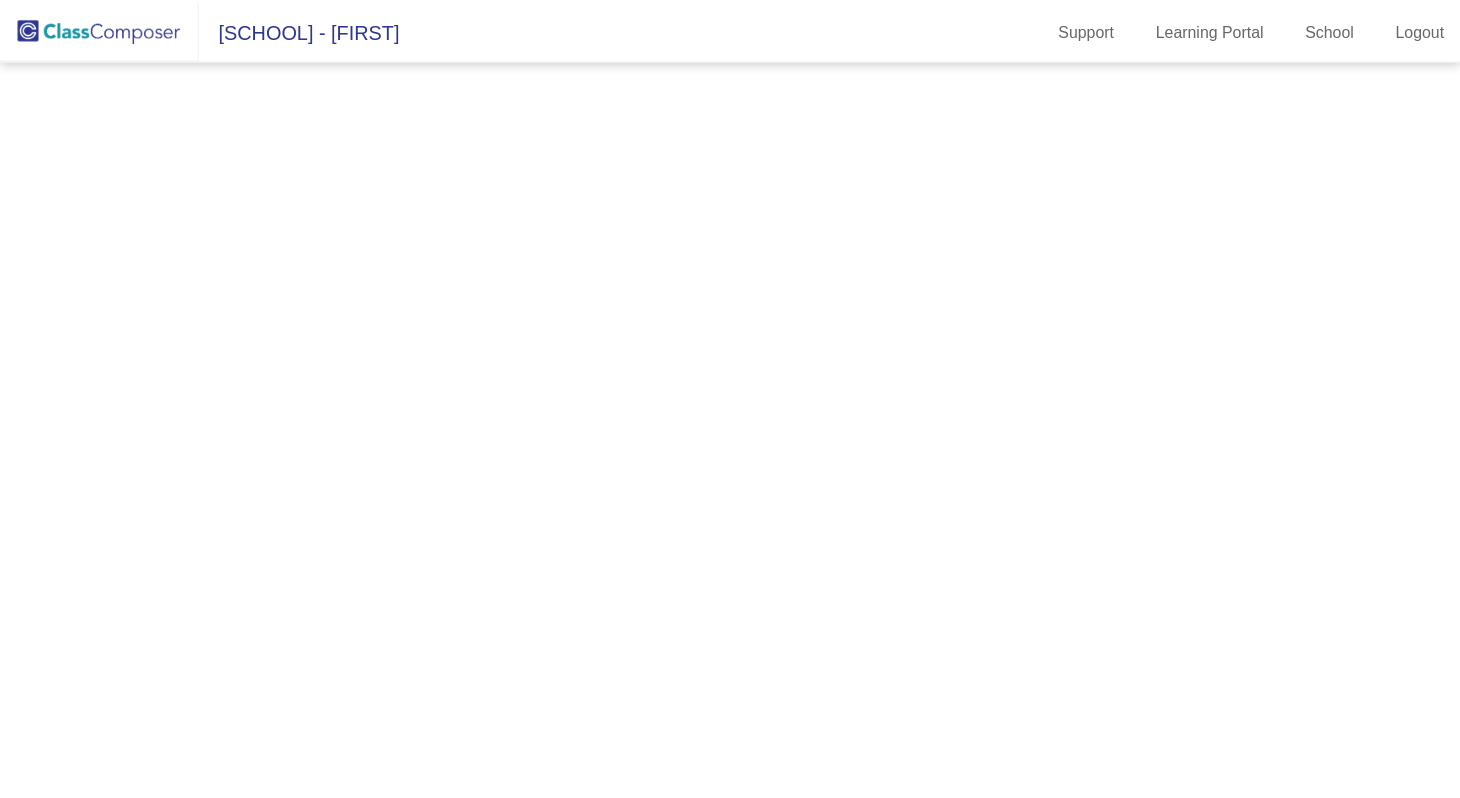 scroll, scrollTop: 0, scrollLeft: 0, axis: both 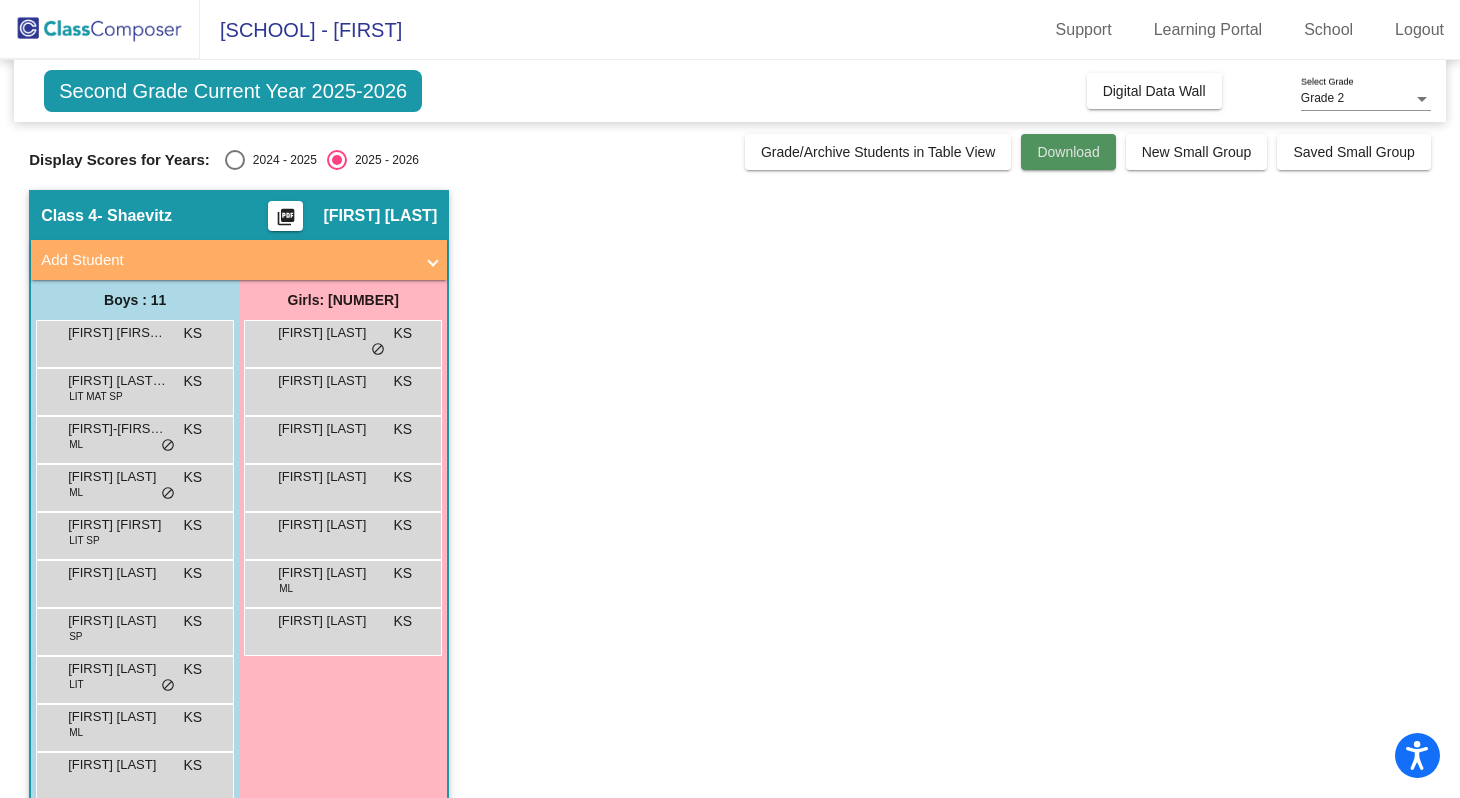 click on "Download" 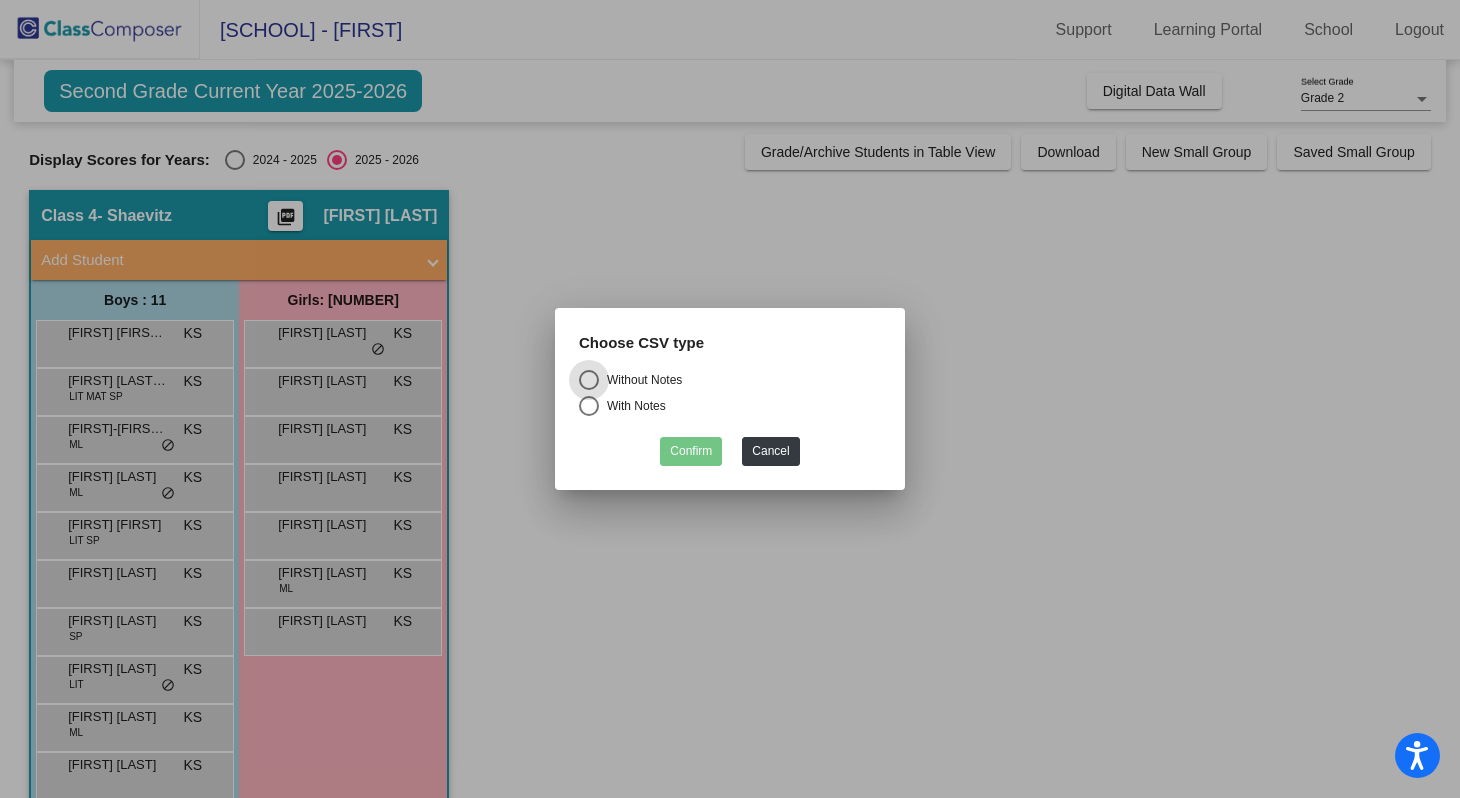 click on "With Notes" at bounding box center [632, 406] 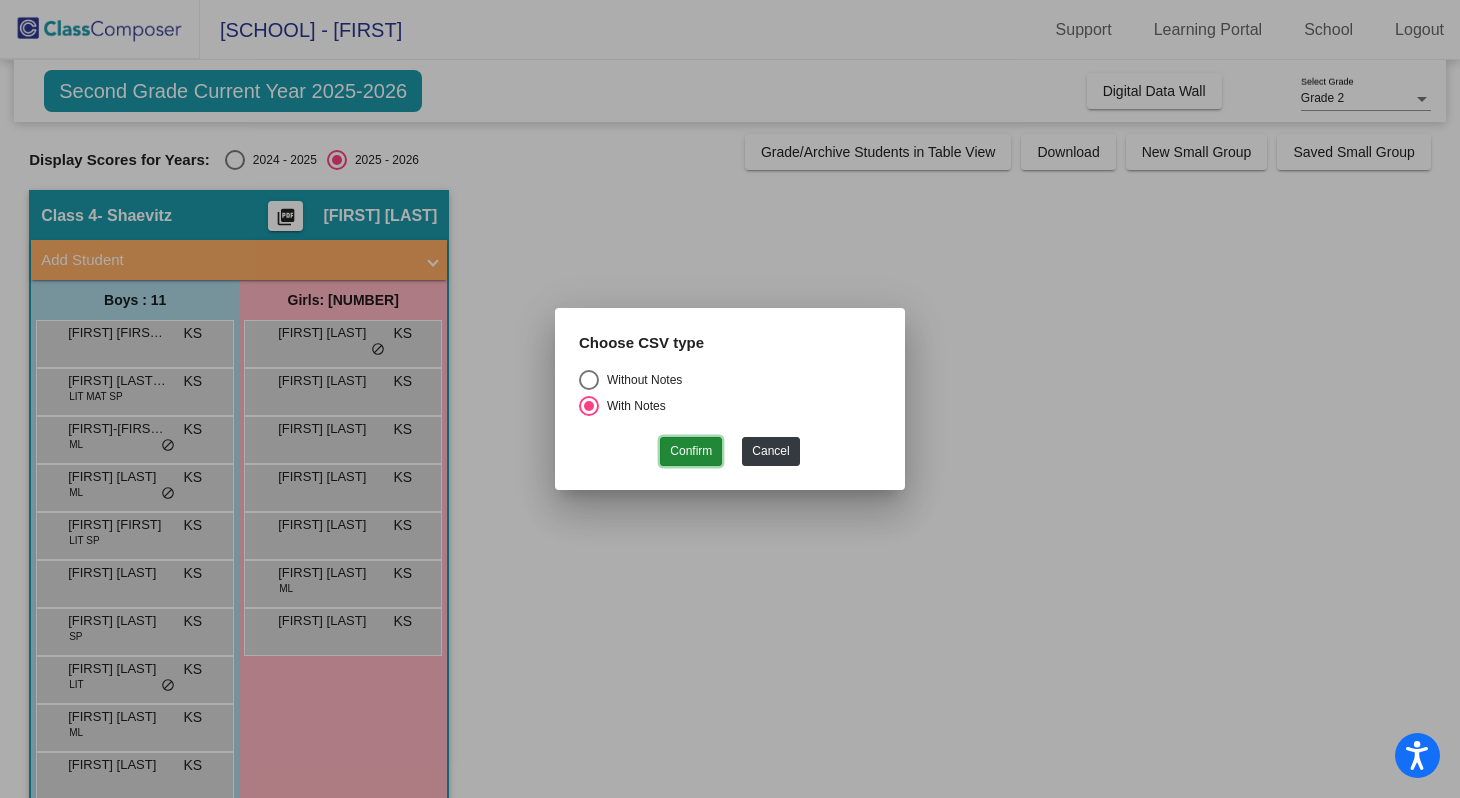 click on "Confirm" at bounding box center [691, 451] 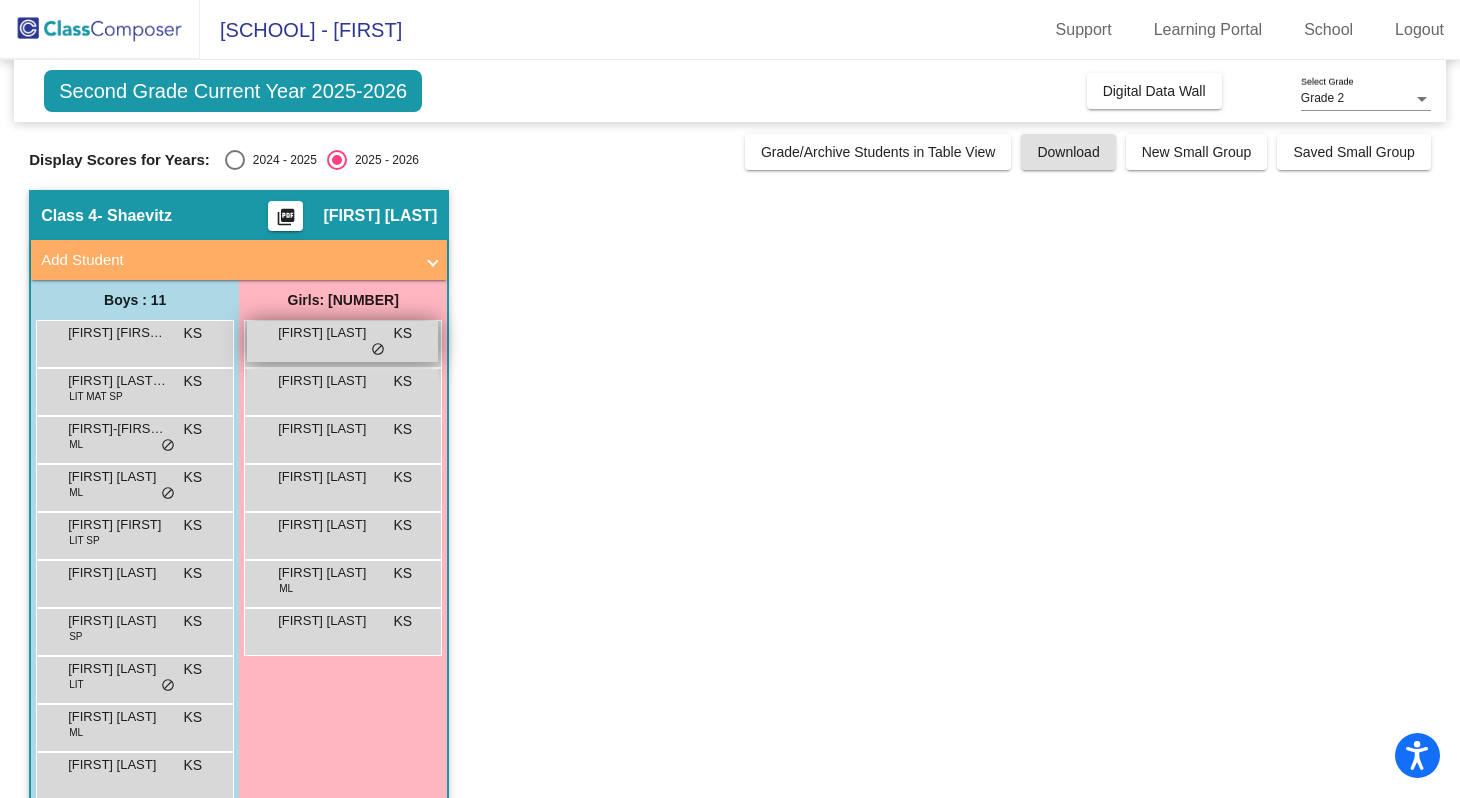 click on "[FIRST] [LAST] KS lock do_not_disturb_alt" at bounding box center [342, 341] 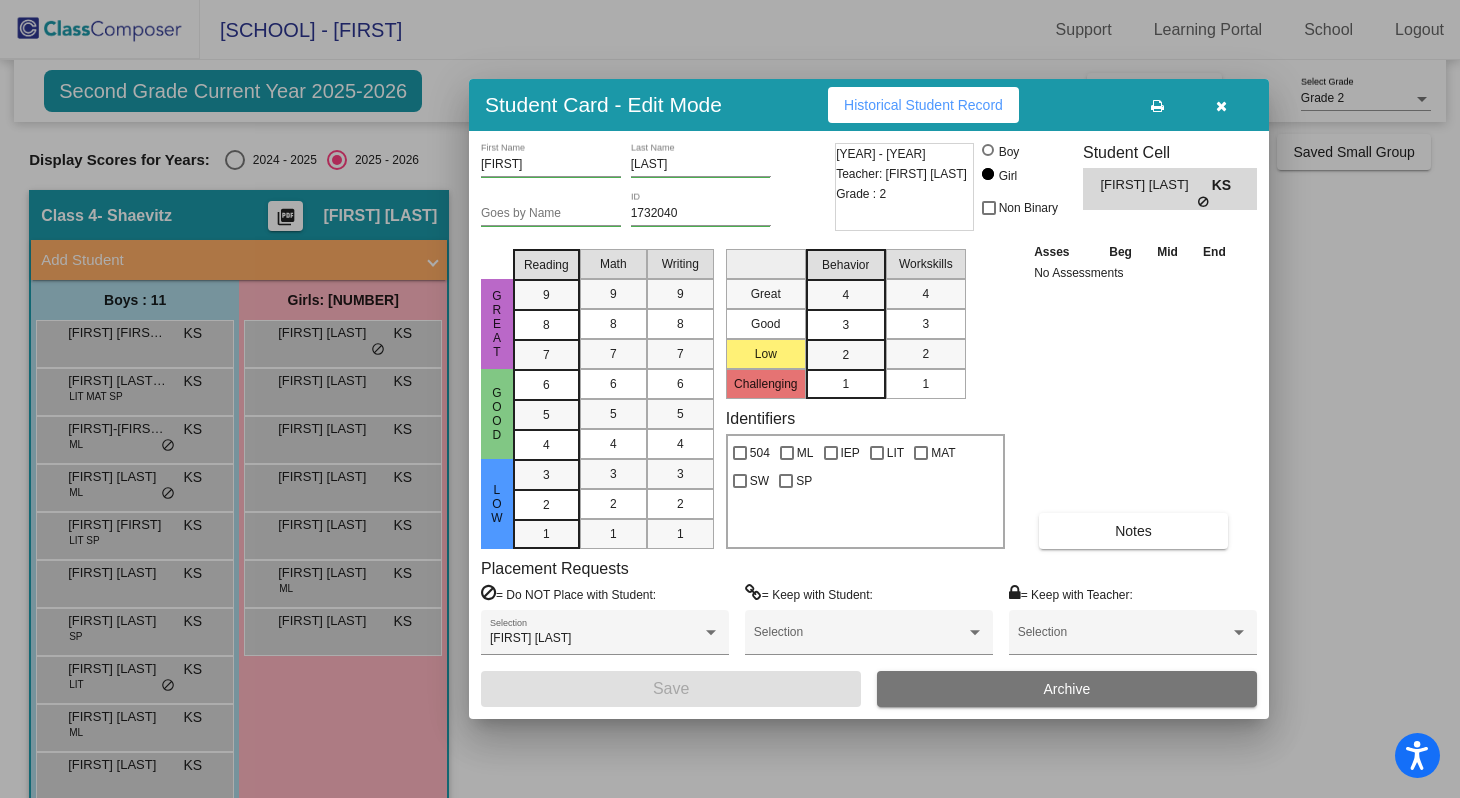 click at bounding box center [730, 399] 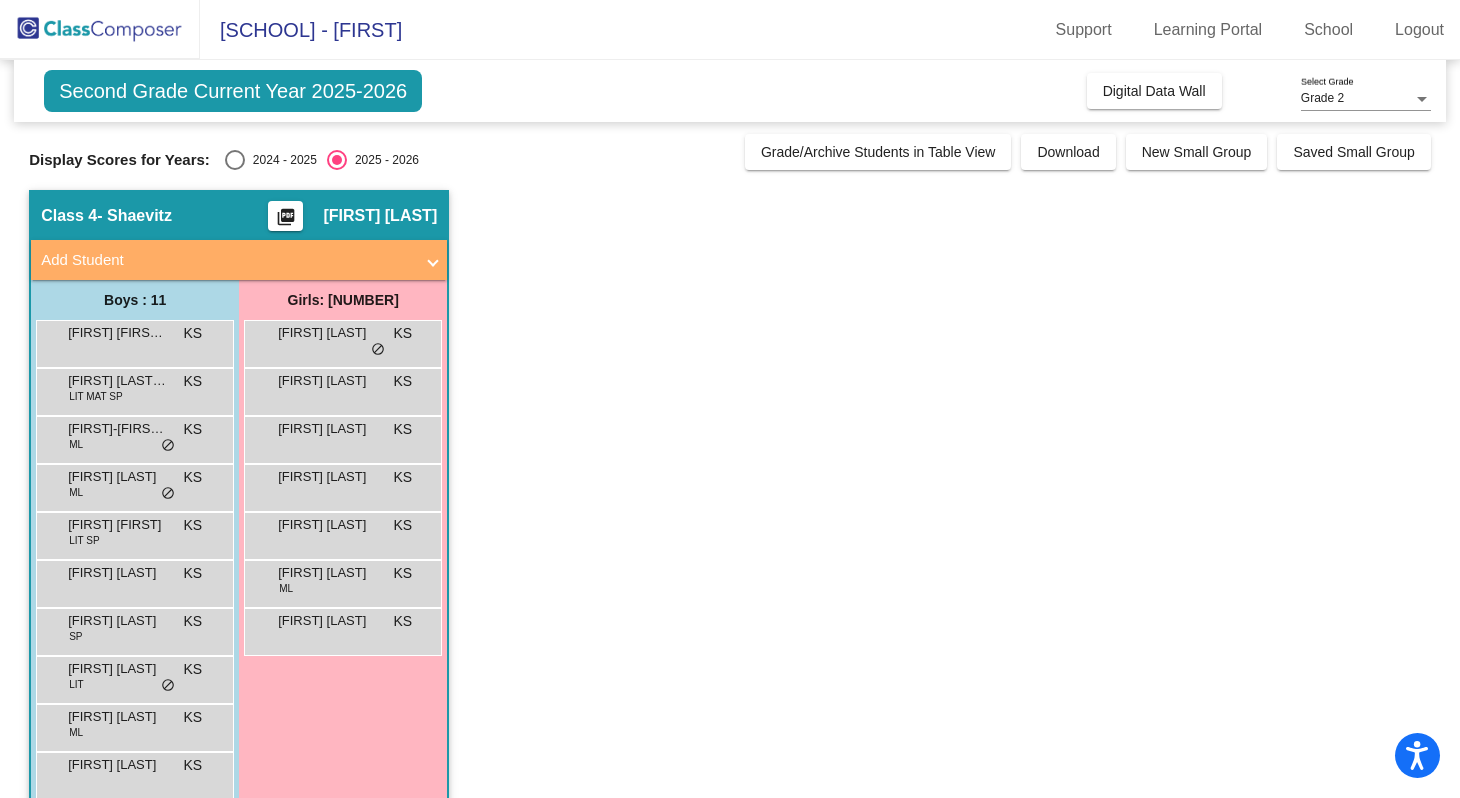 scroll, scrollTop: 82, scrollLeft: 0, axis: vertical 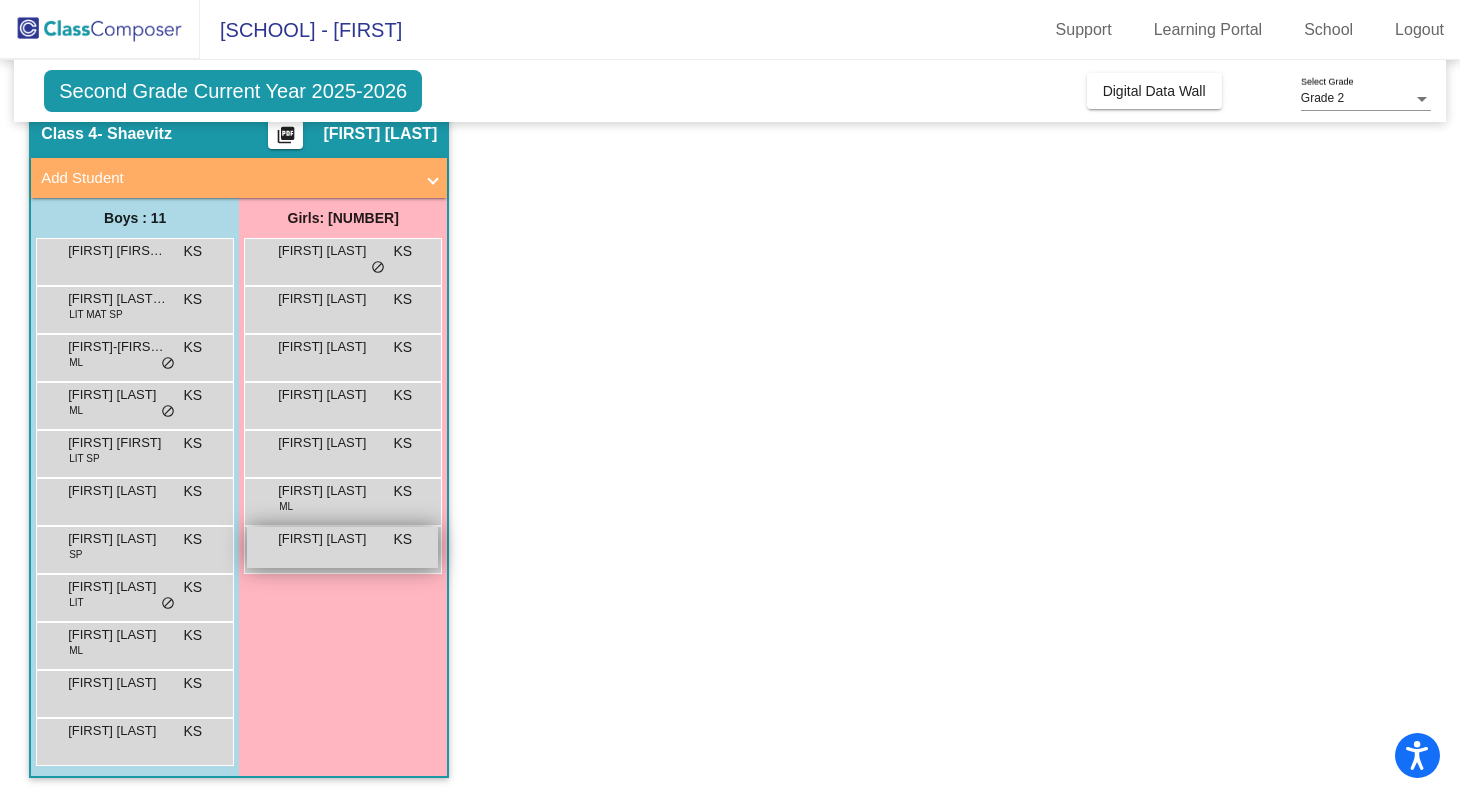 click on "[FIRST] [LAST] KS lock do_not_disturb_alt" at bounding box center [342, 547] 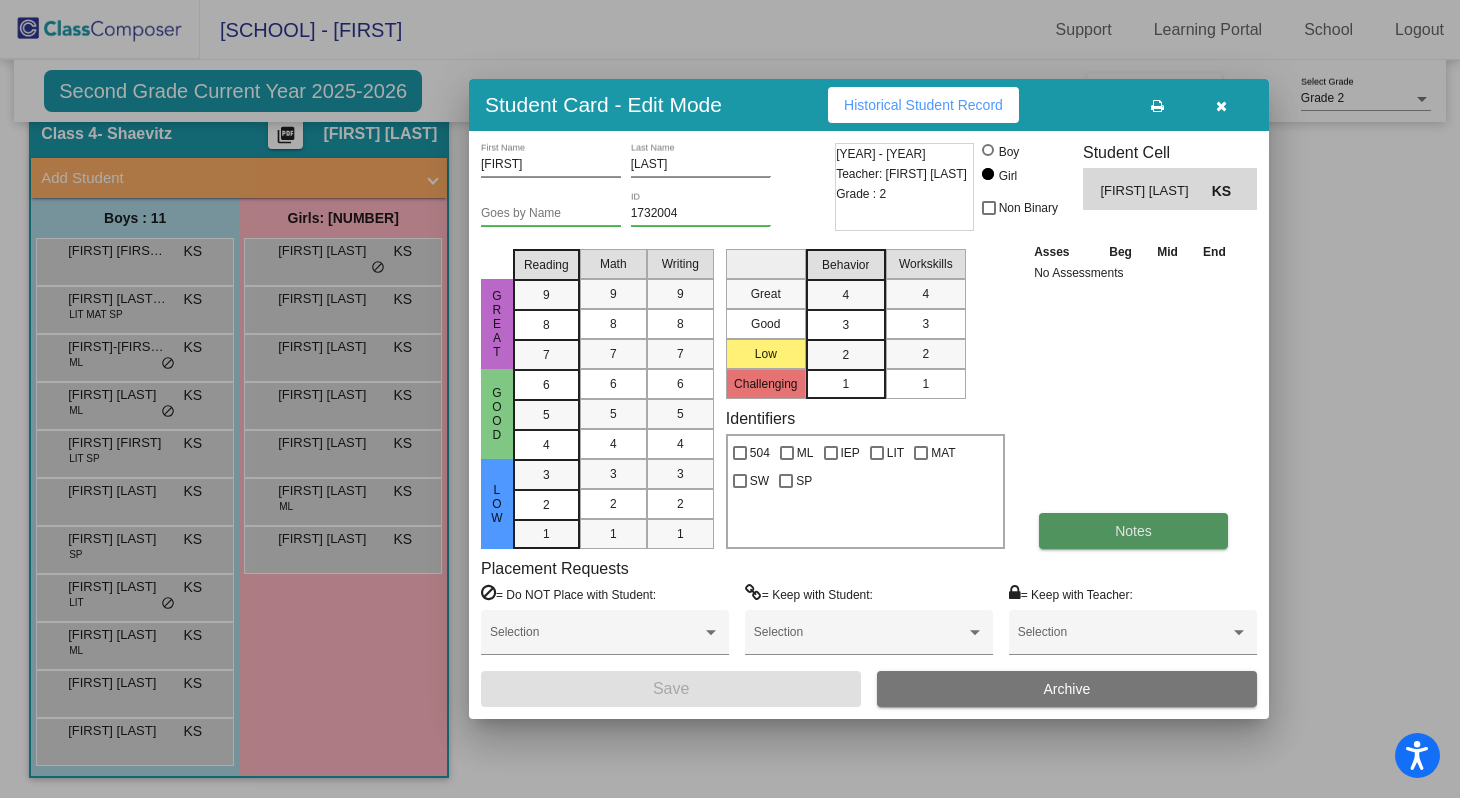 click on "Notes" at bounding box center (1133, 531) 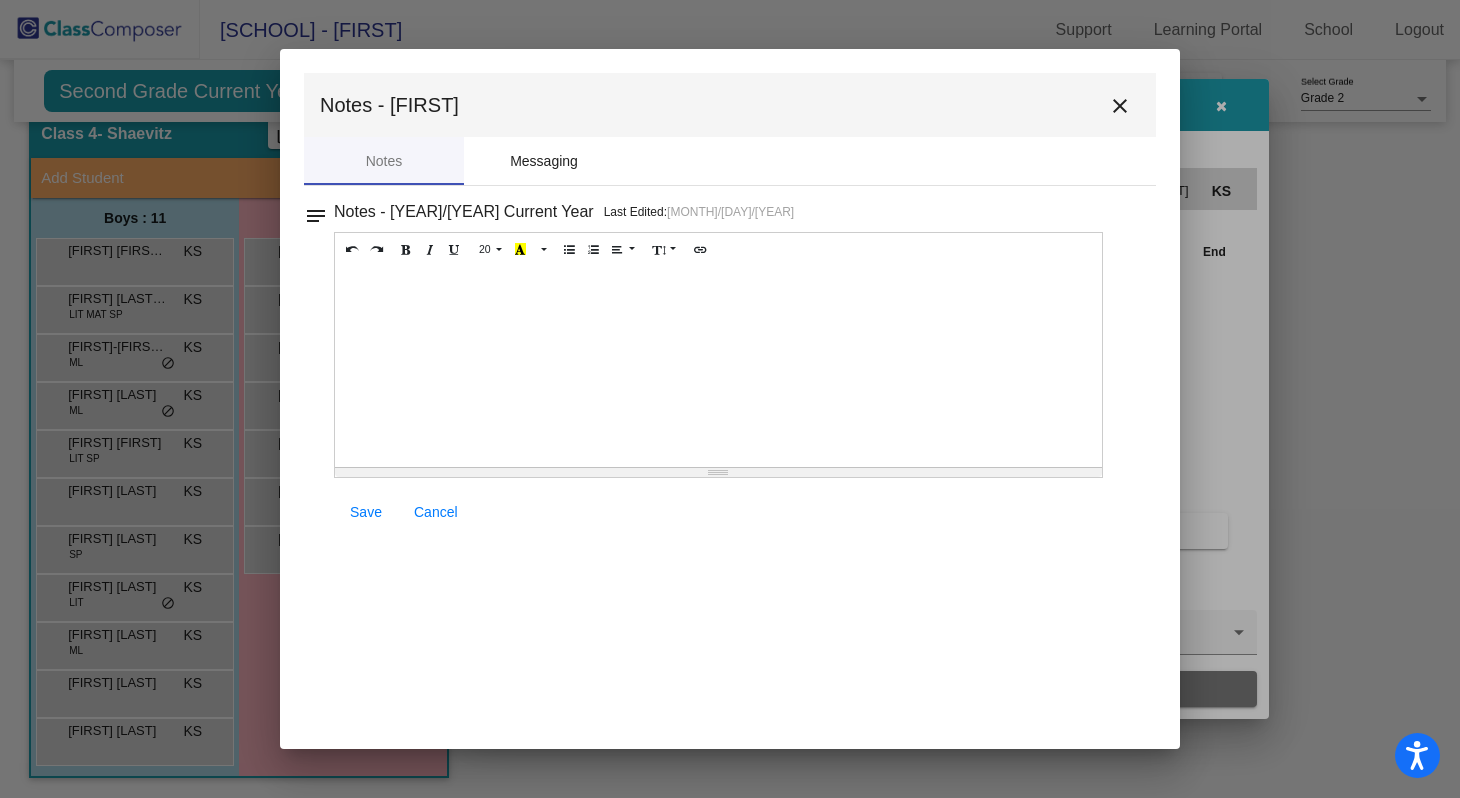 click on "Messaging" at bounding box center [544, 161] 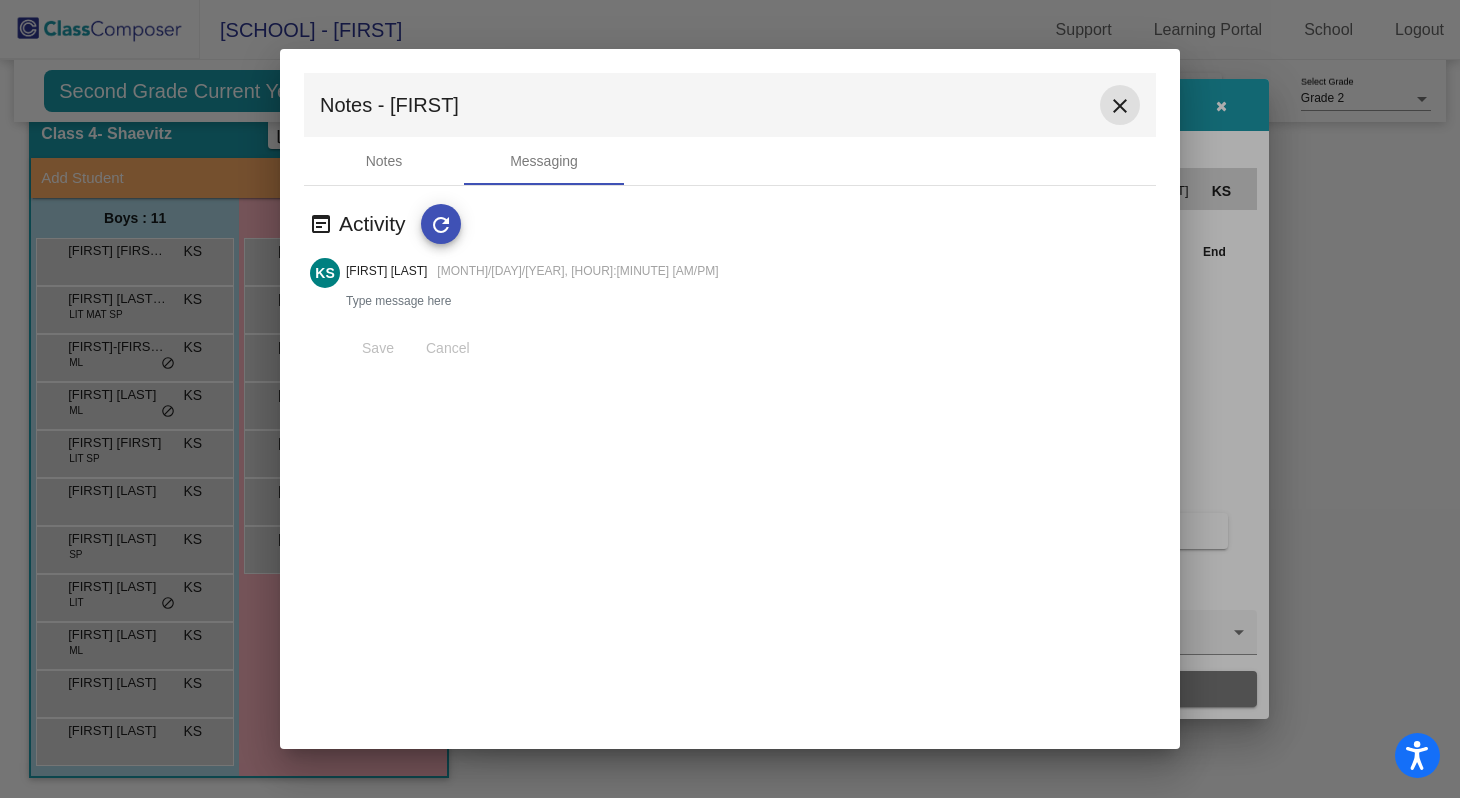 click on "close" at bounding box center [1120, 106] 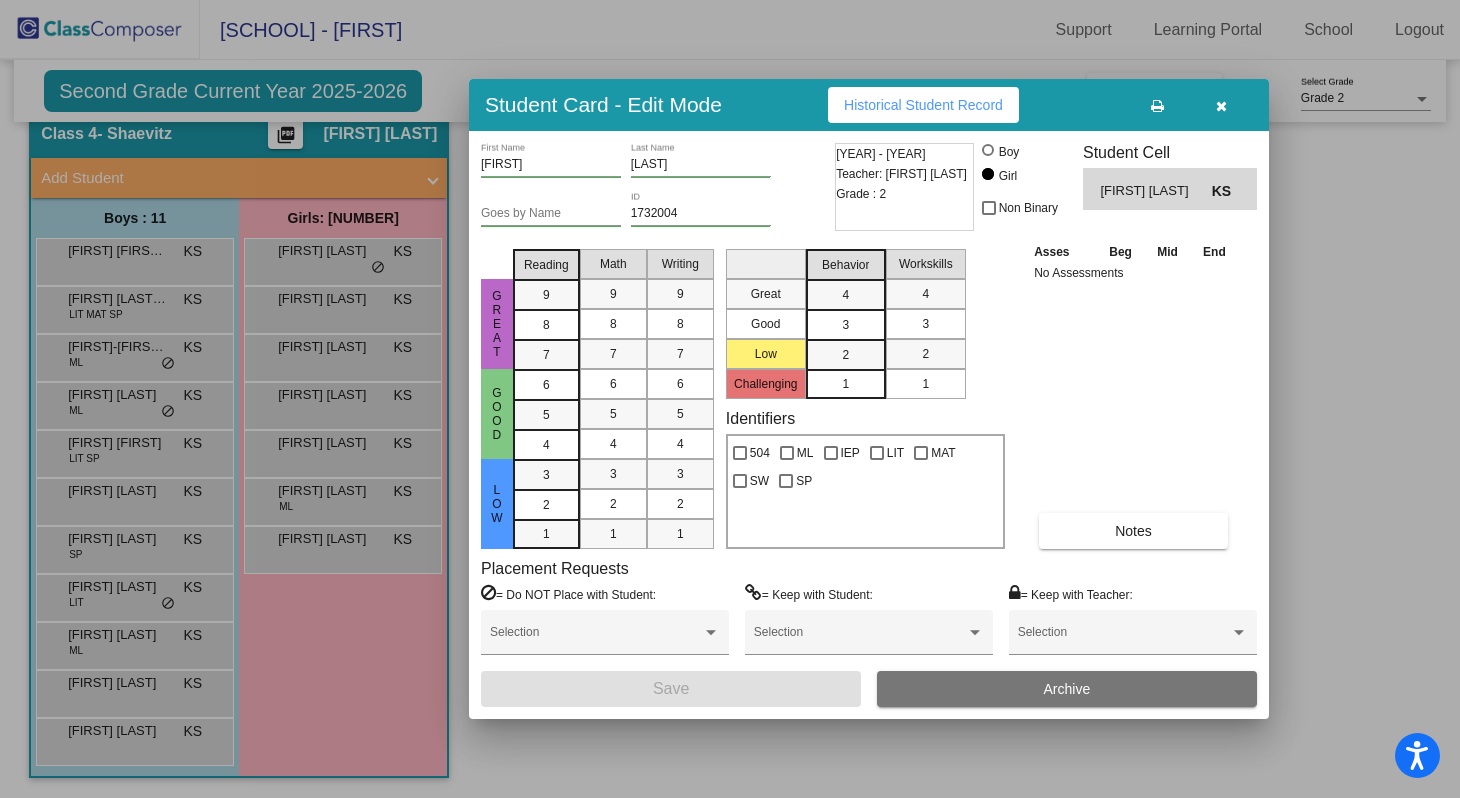 click at bounding box center [1221, 105] 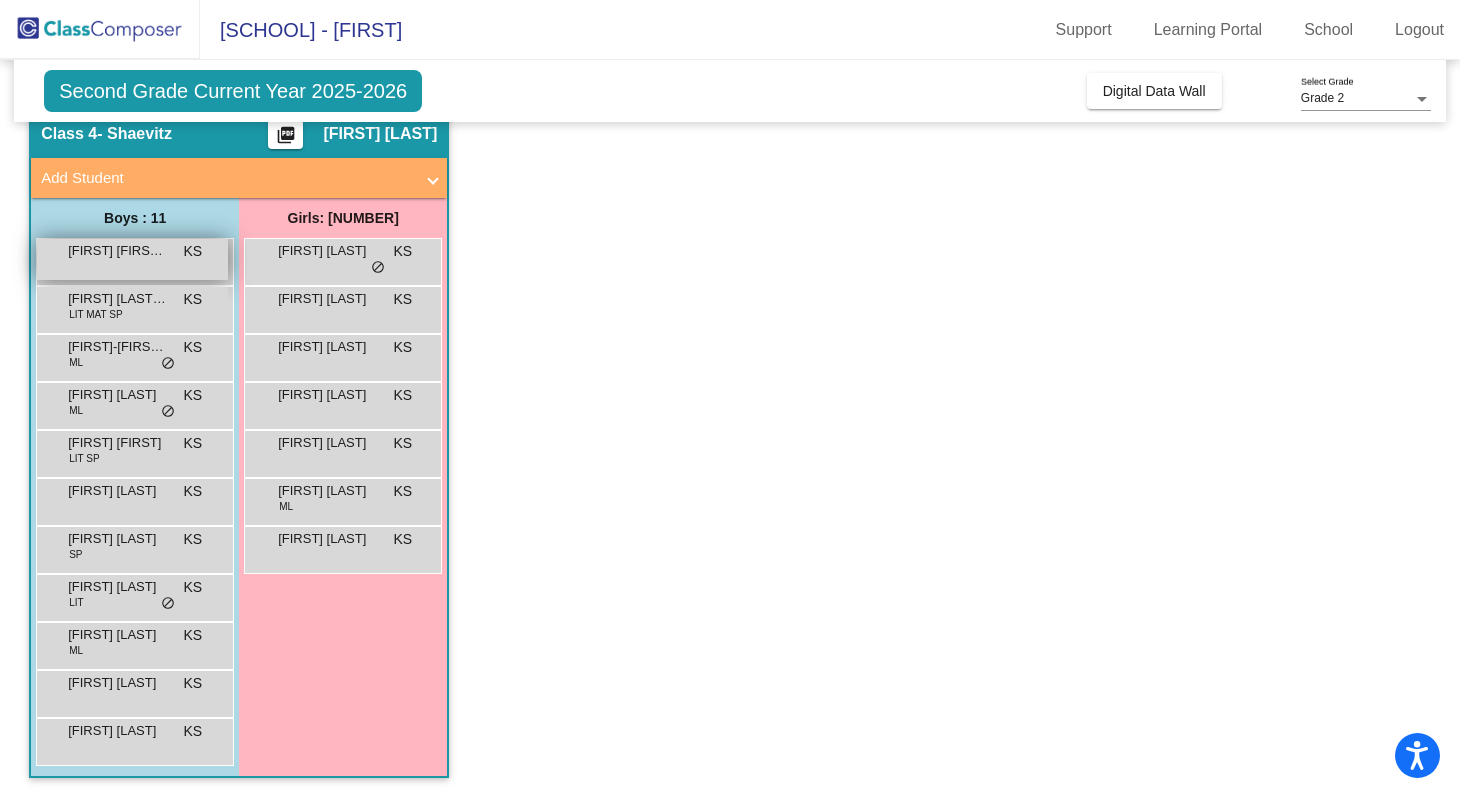 click on "[FIRST] [FIRST] [LAST]" at bounding box center (118, 251) 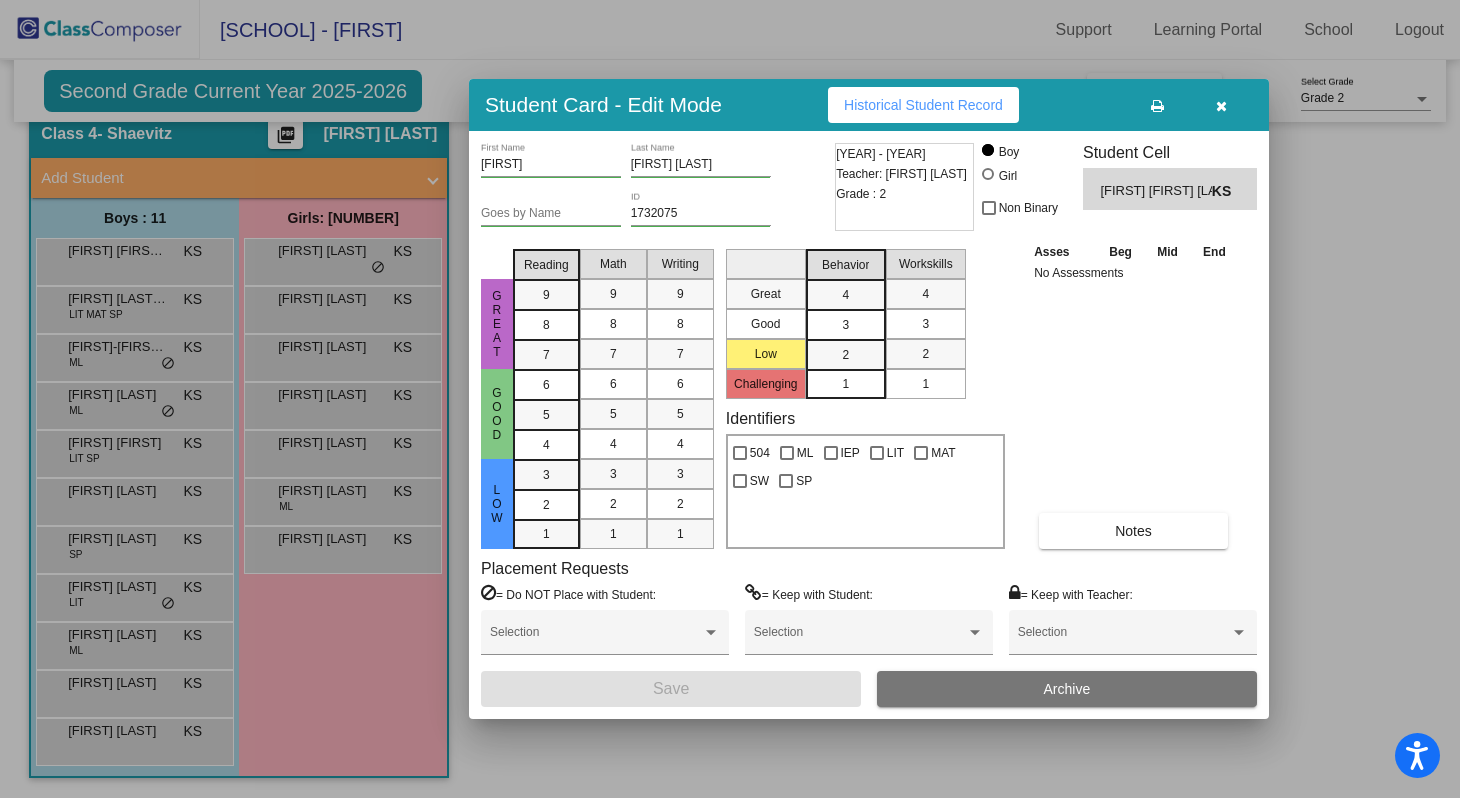 click at bounding box center [730, 399] 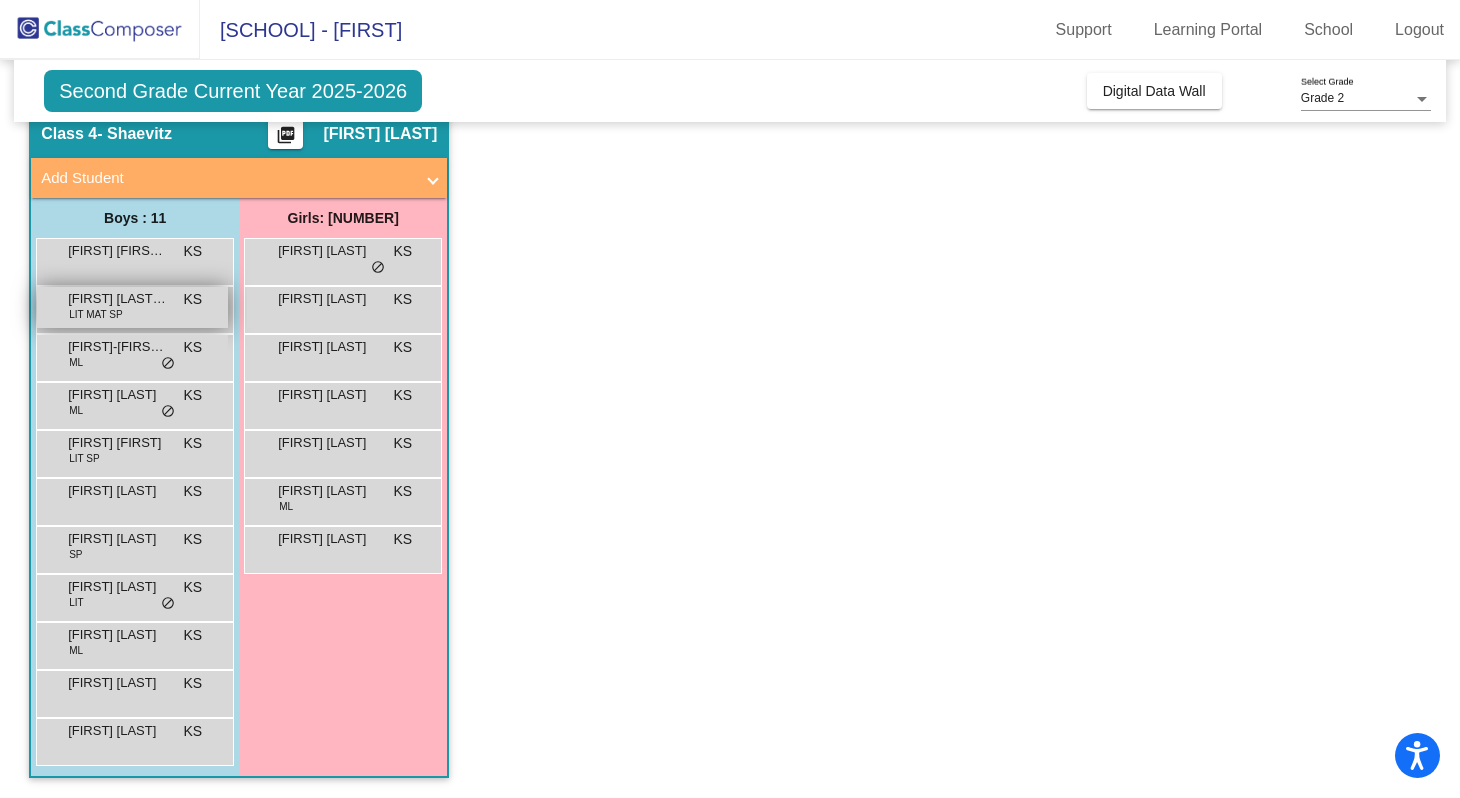 click on "[FIRST] [LAST] [LAST]" at bounding box center (118, 299) 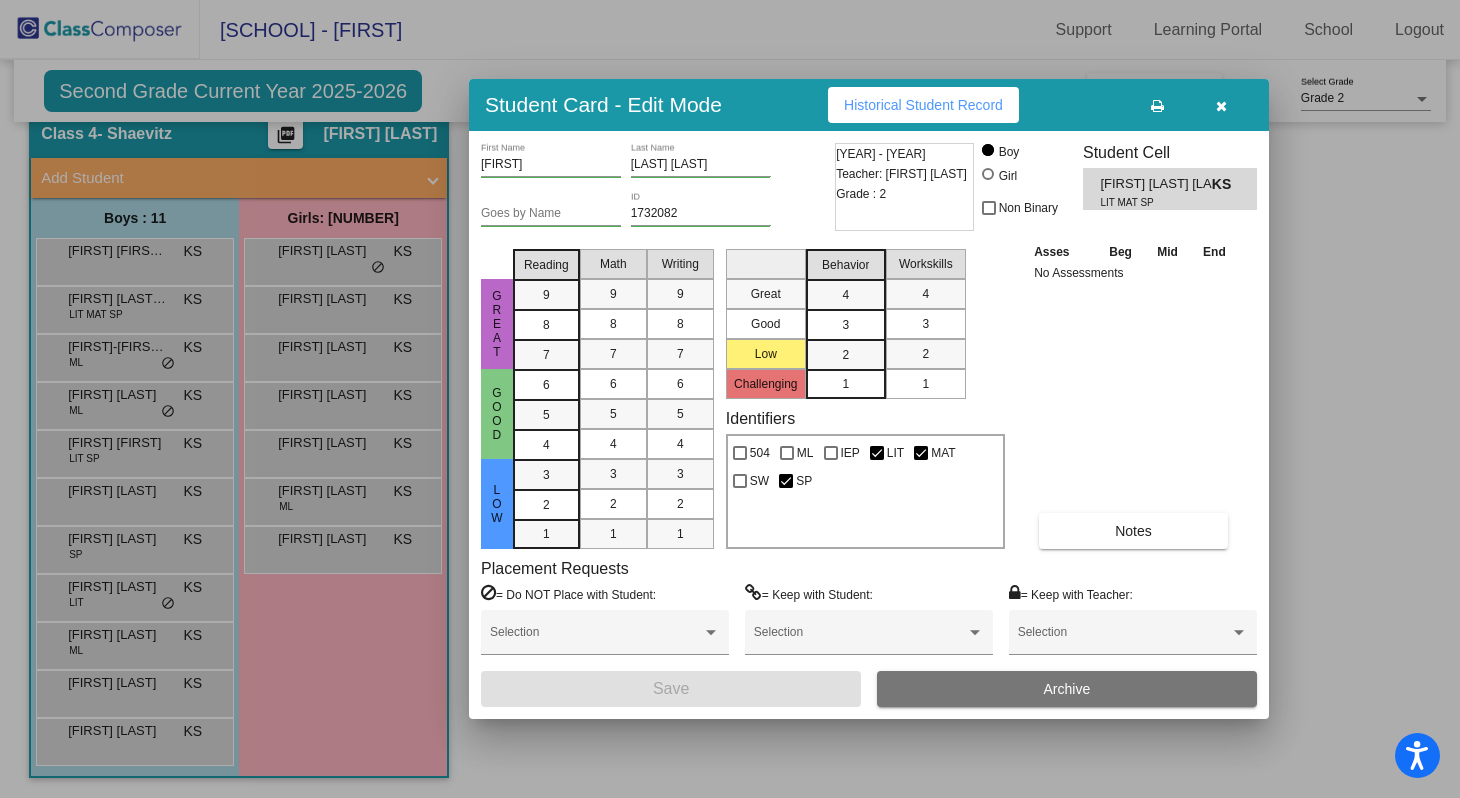 click at bounding box center (730, 399) 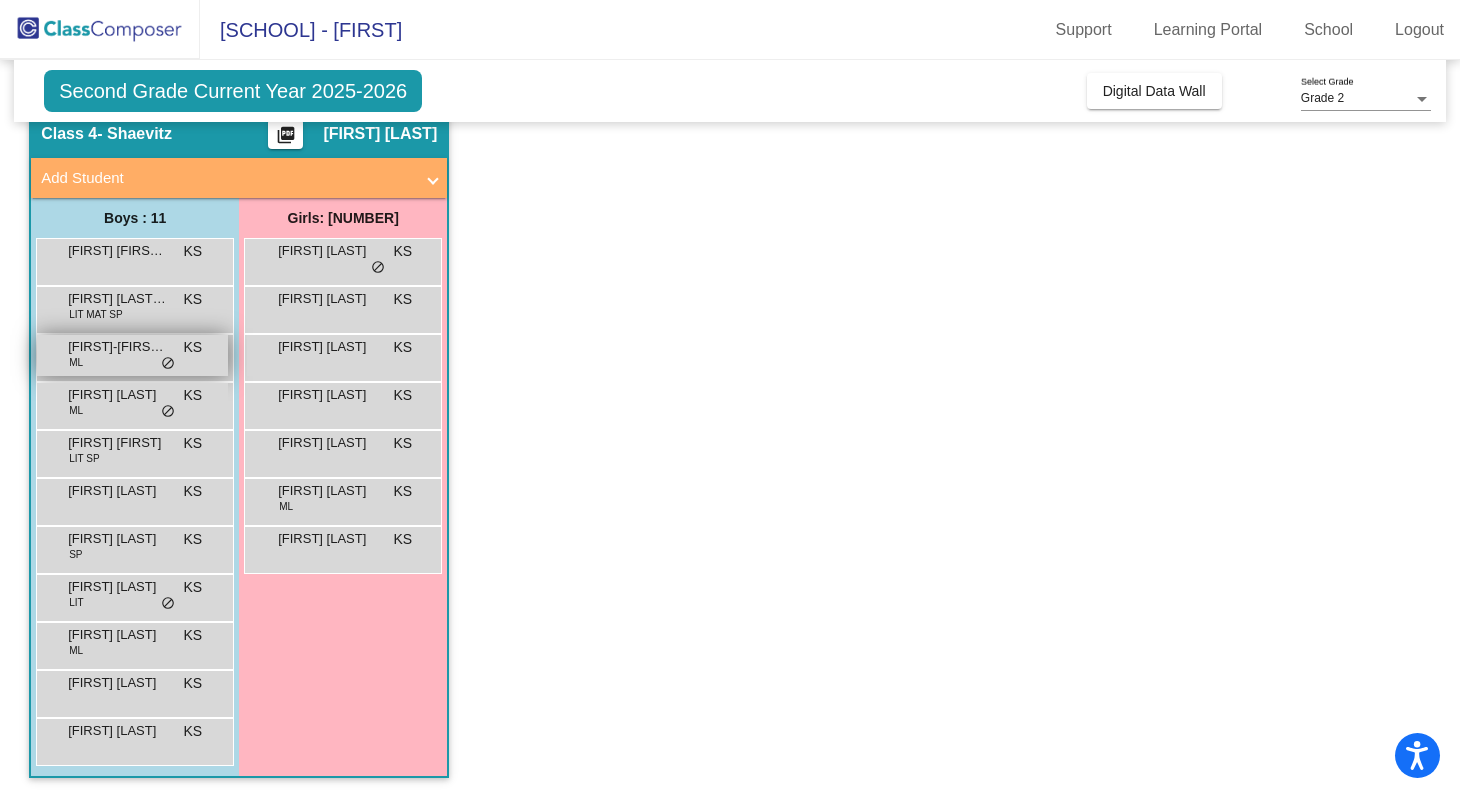 click on "[FIRST]-[FIRST] [LAST]" at bounding box center [118, 347] 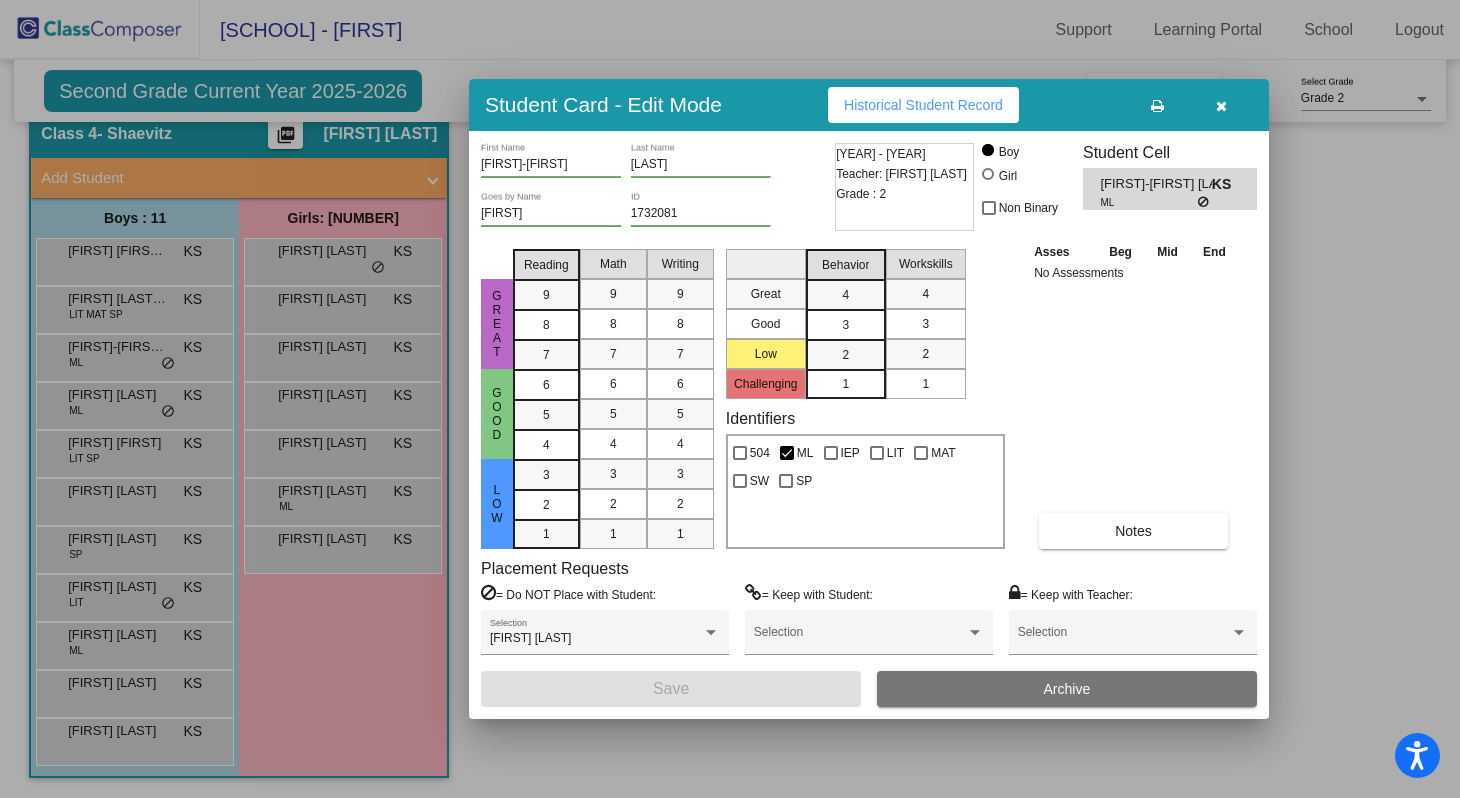 click at bounding box center (730, 399) 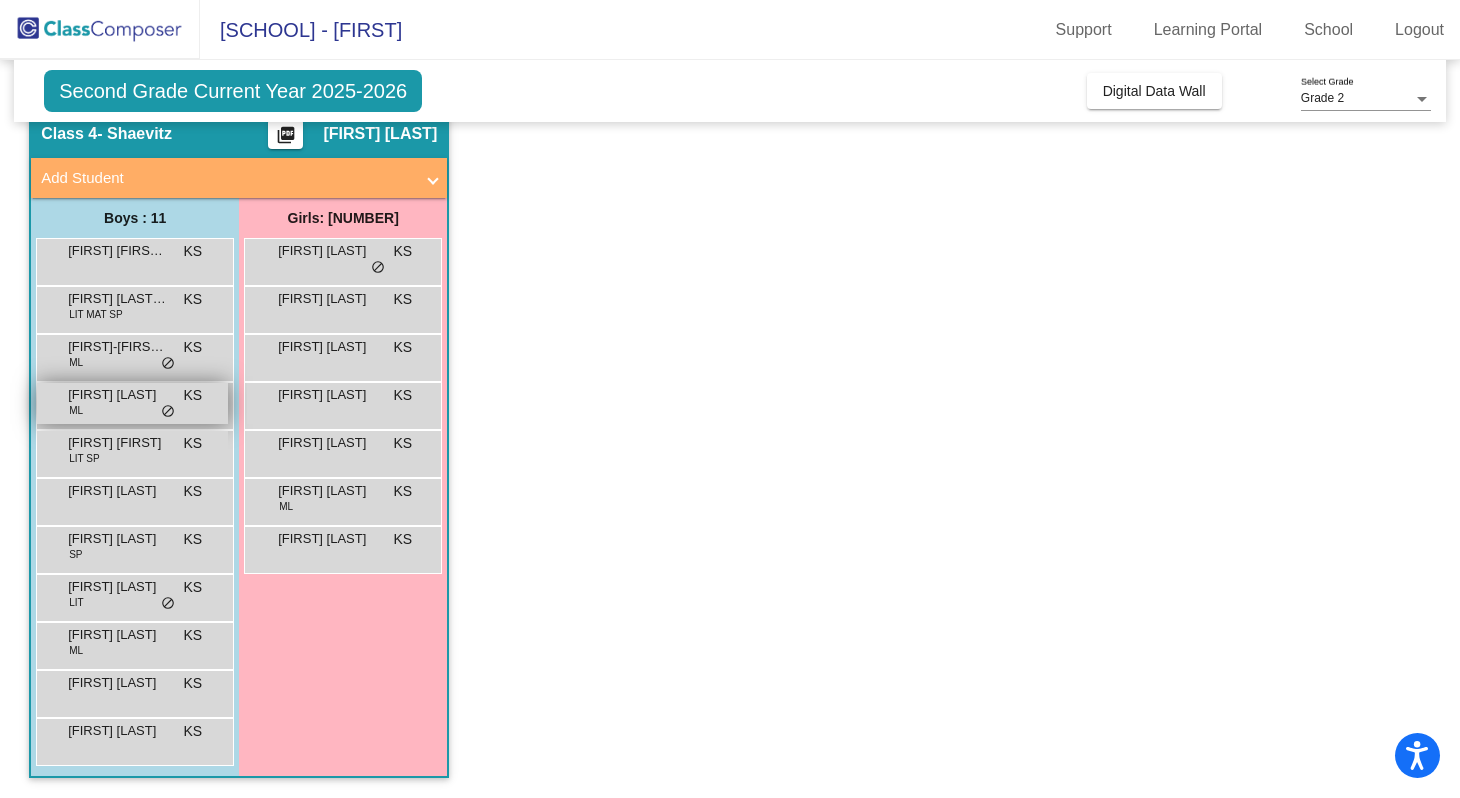click on "[FIRST] [LAST] ML KS lock do_not_disturb_alt" at bounding box center (132, 403) 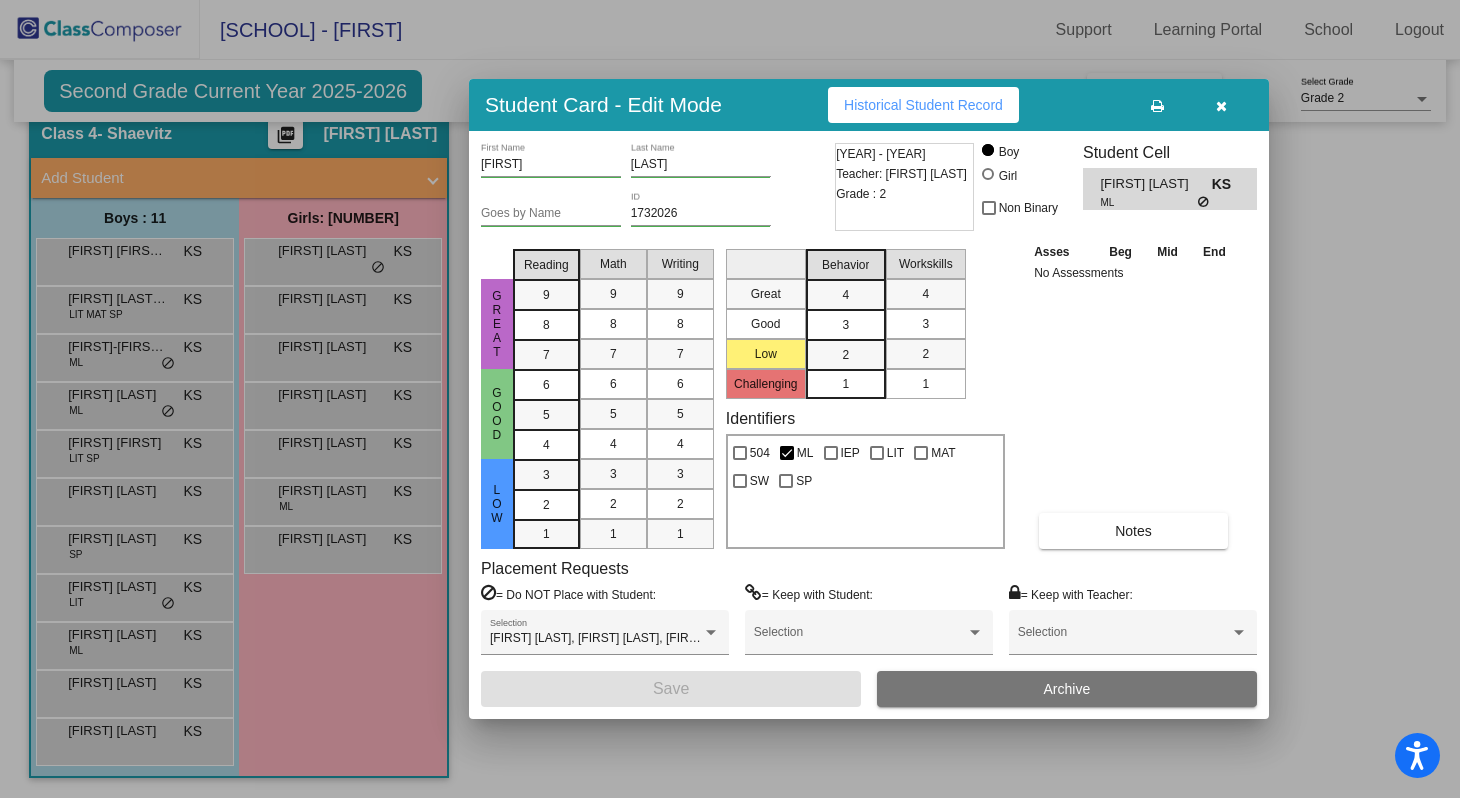 click at bounding box center [730, 399] 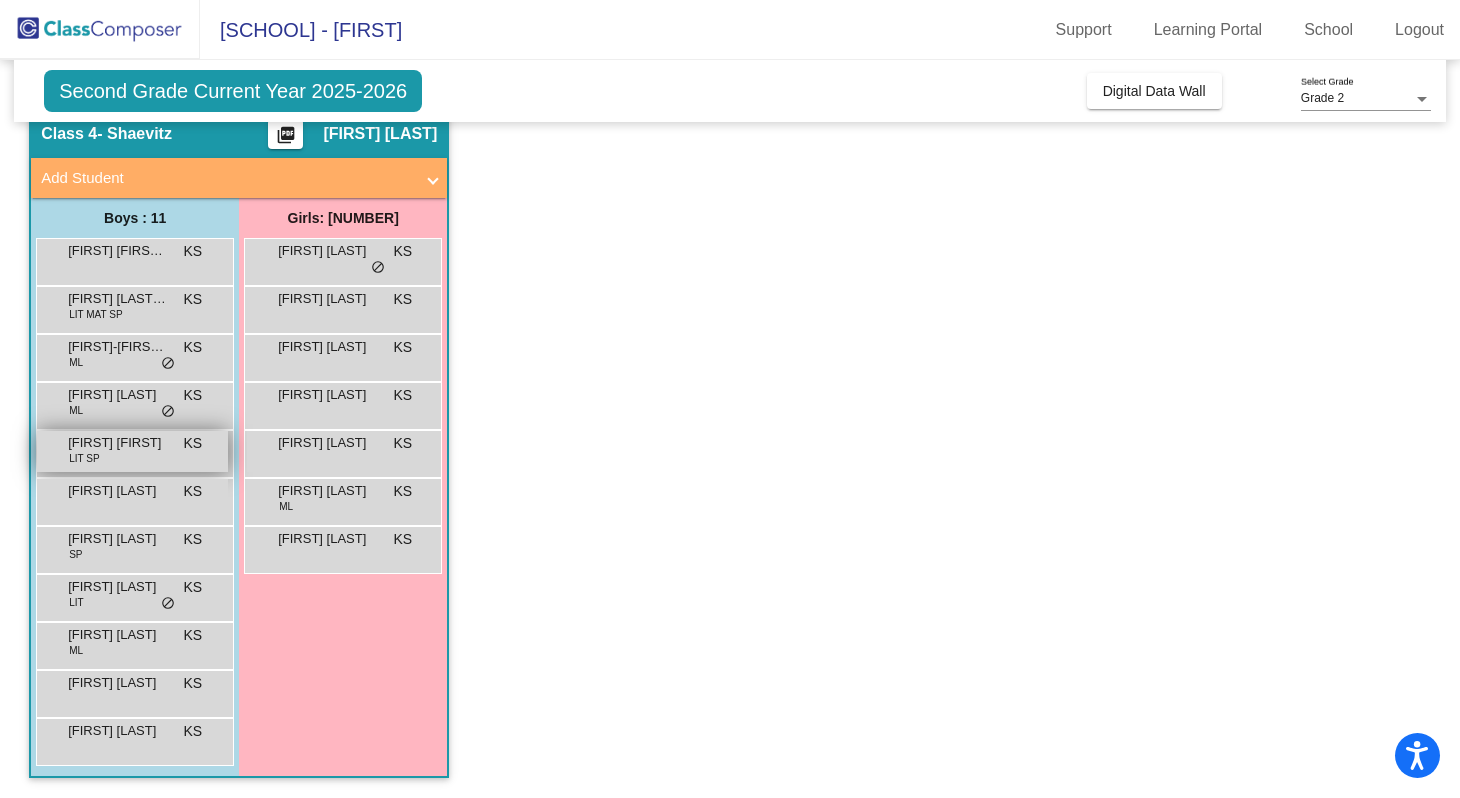 click on "[FIRST] [FIRST]" at bounding box center [118, 443] 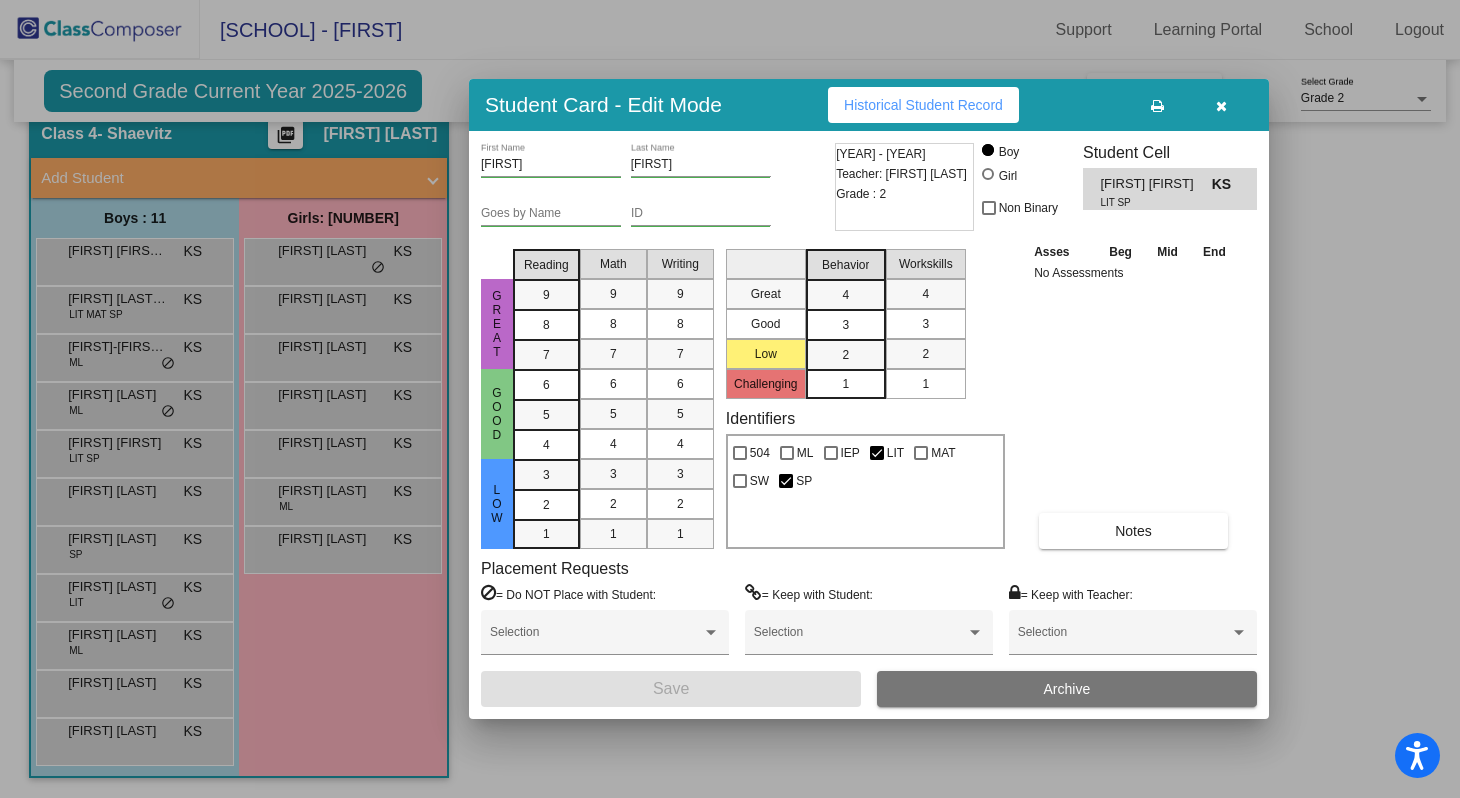 click at bounding box center [730, 399] 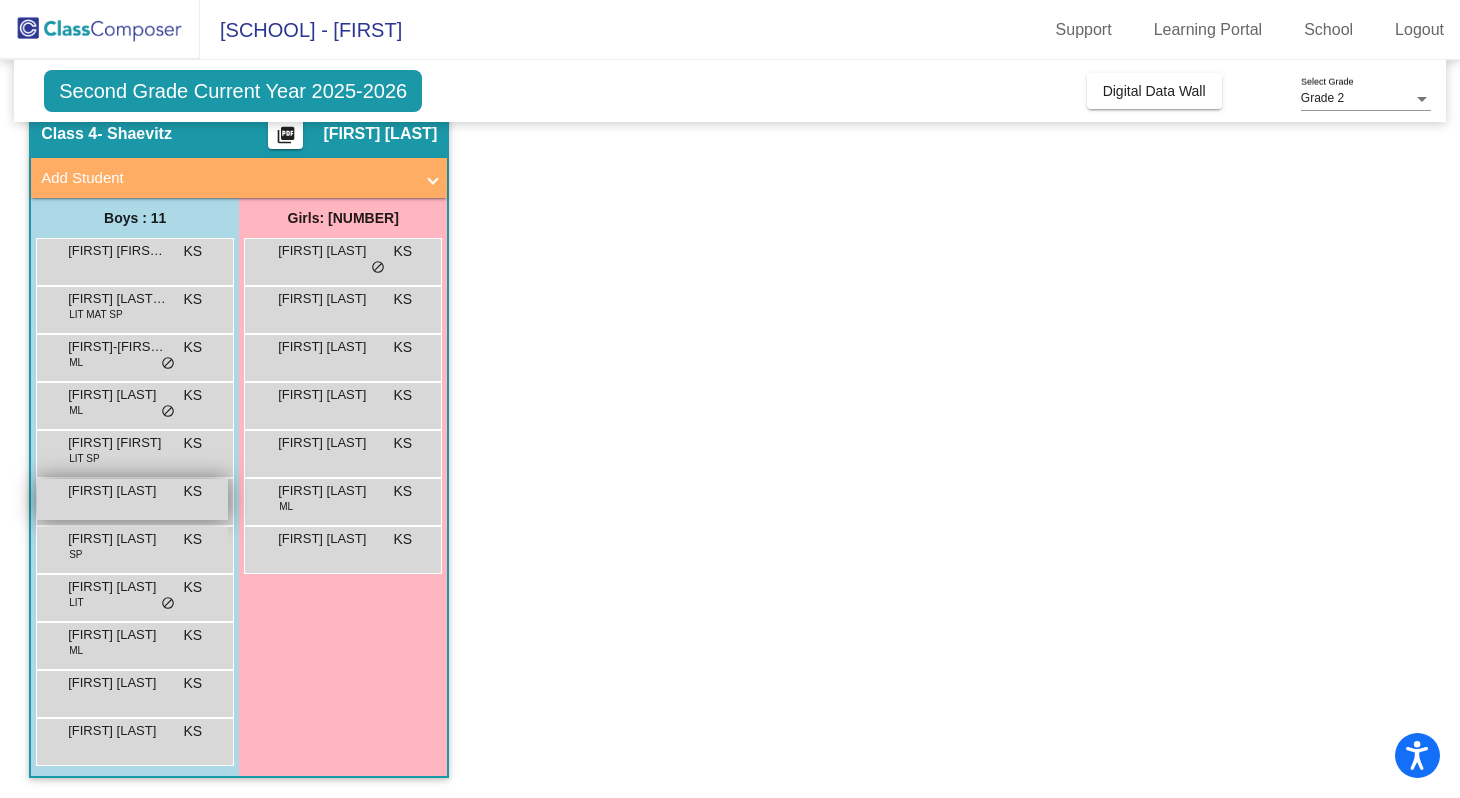 click on "[FIRST] [LAST]" at bounding box center [118, 491] 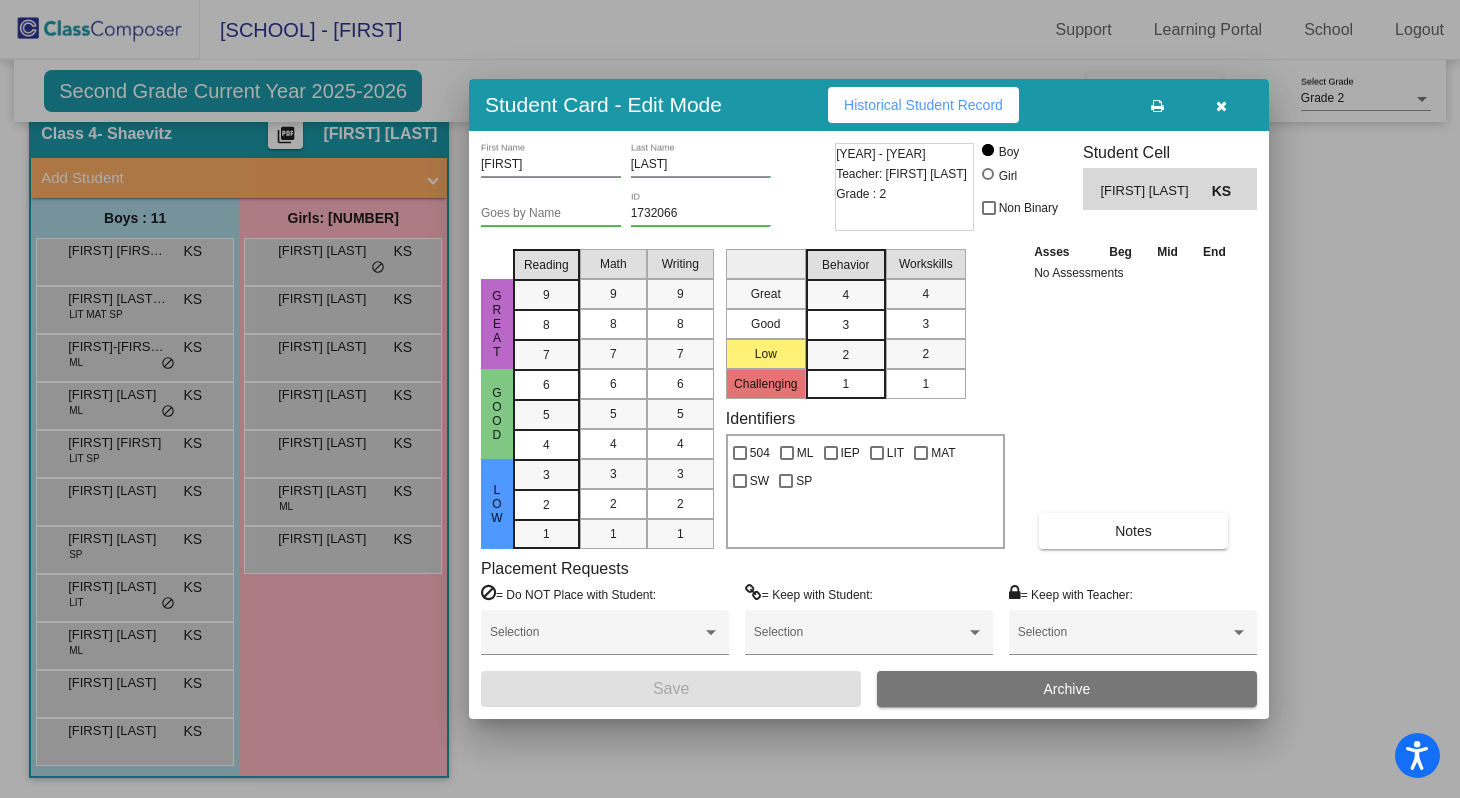 click at bounding box center [730, 399] 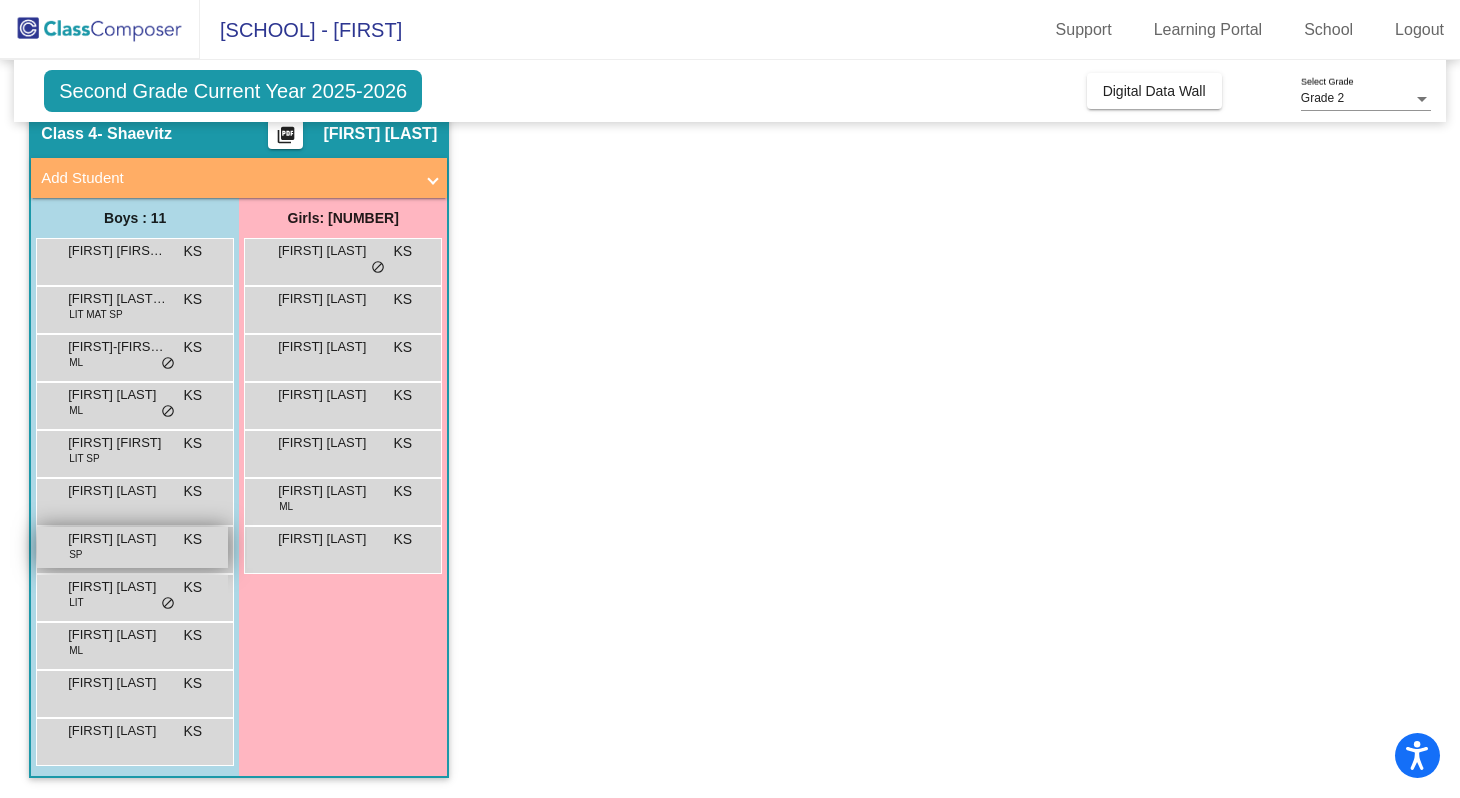 click on "[FIRST] [LAST]" at bounding box center (118, 539) 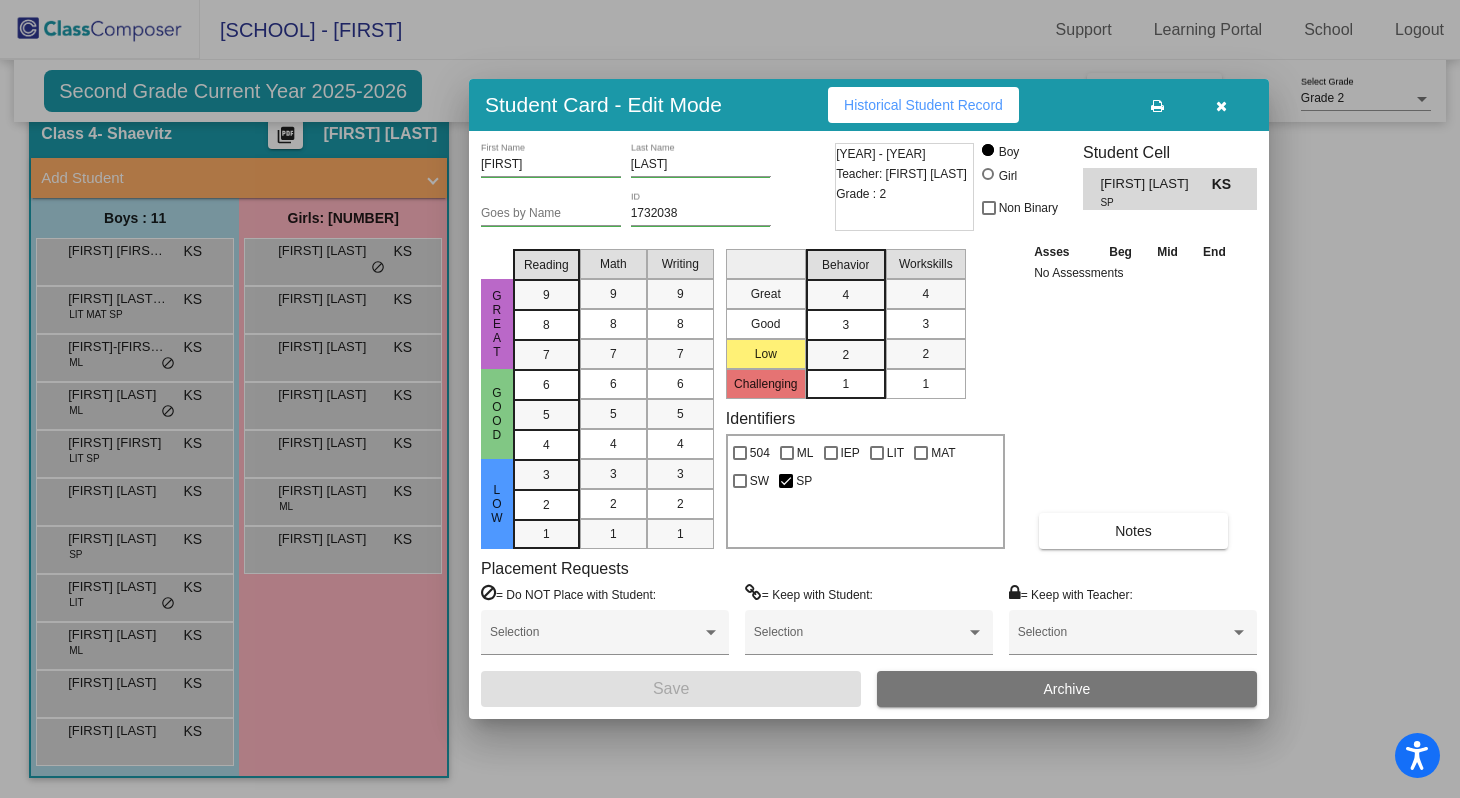 click at bounding box center (730, 399) 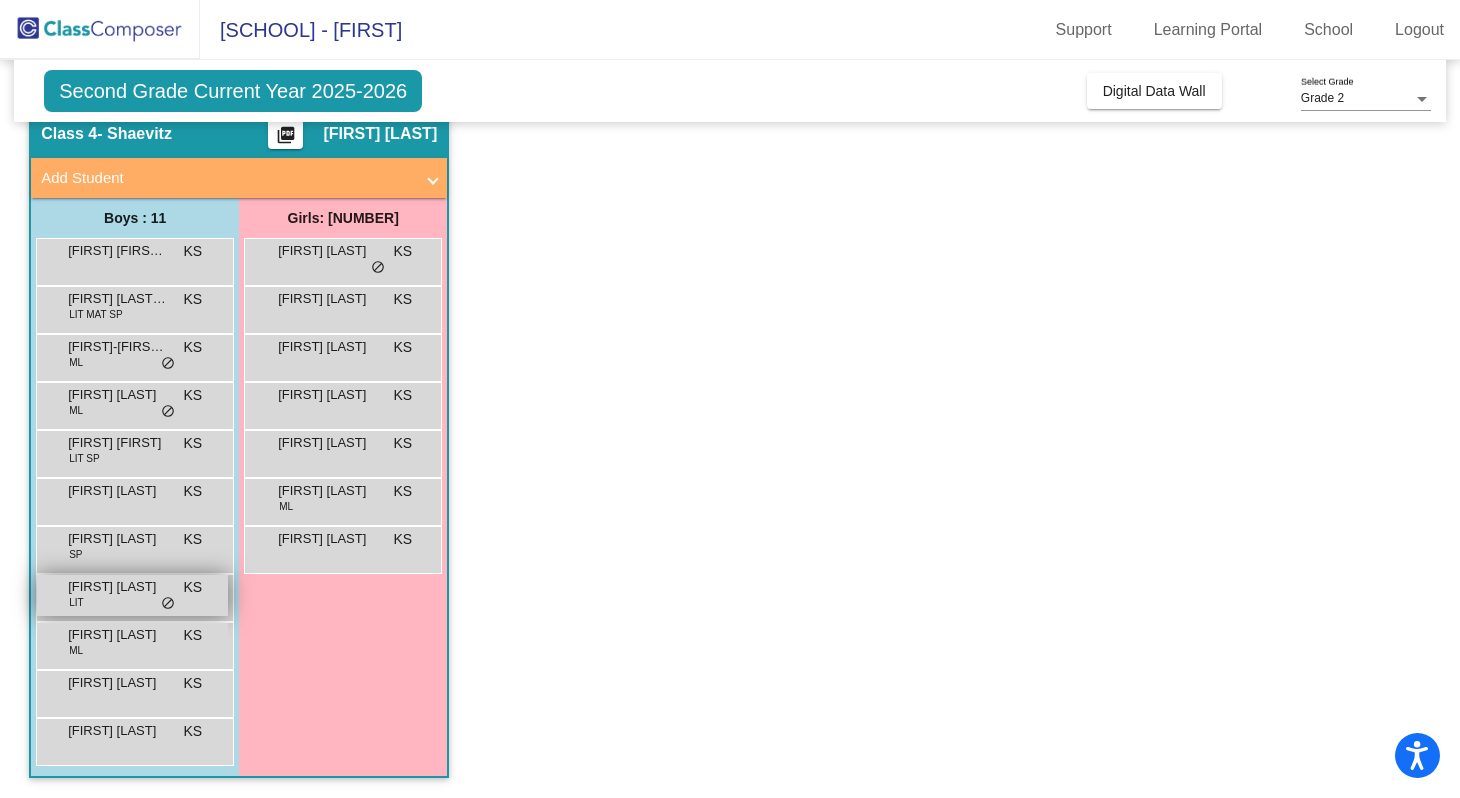 click on "[FIRST] [LAST] [FIRST] KS lock do_not_disturb_alt" at bounding box center (132, 595) 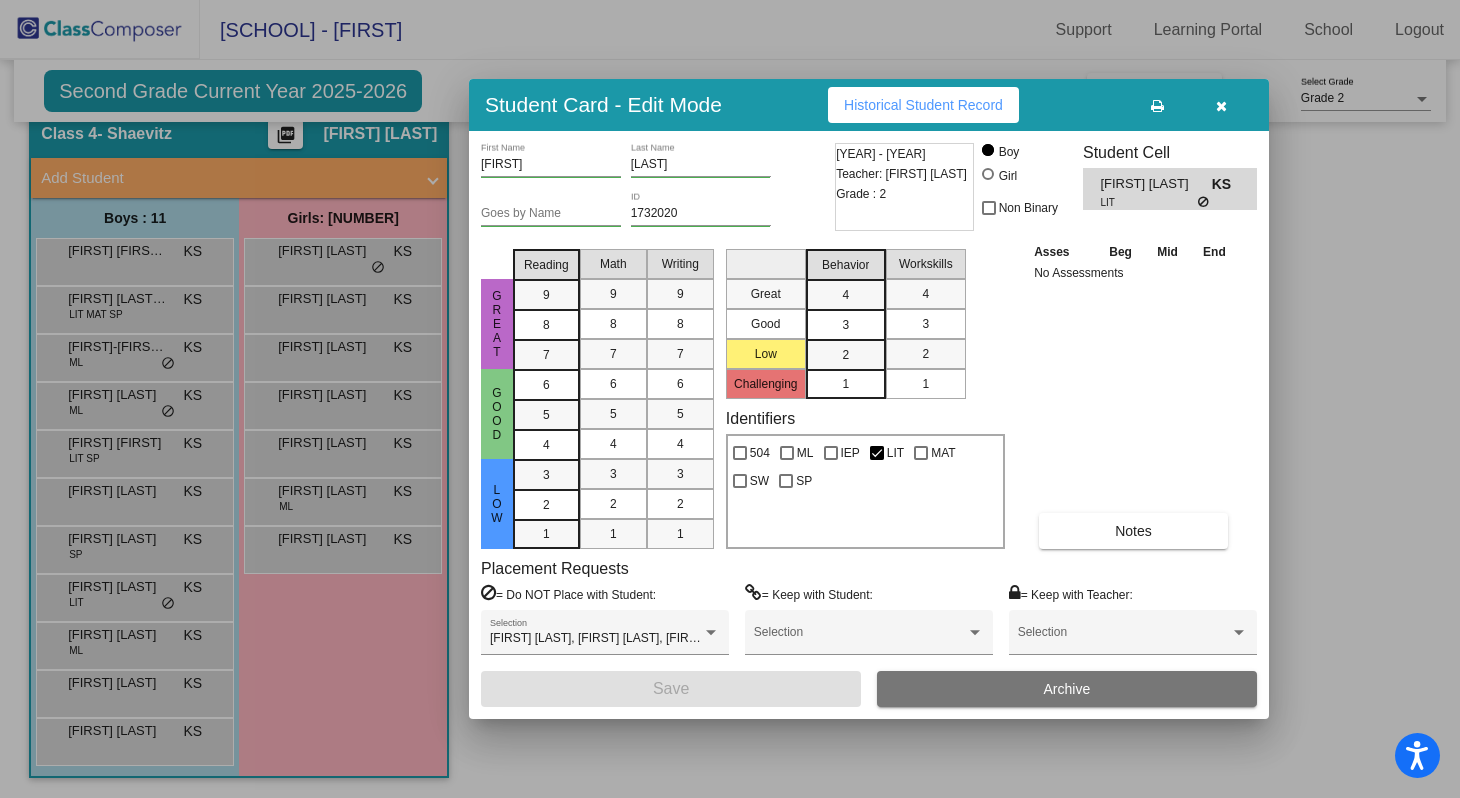click at bounding box center [730, 399] 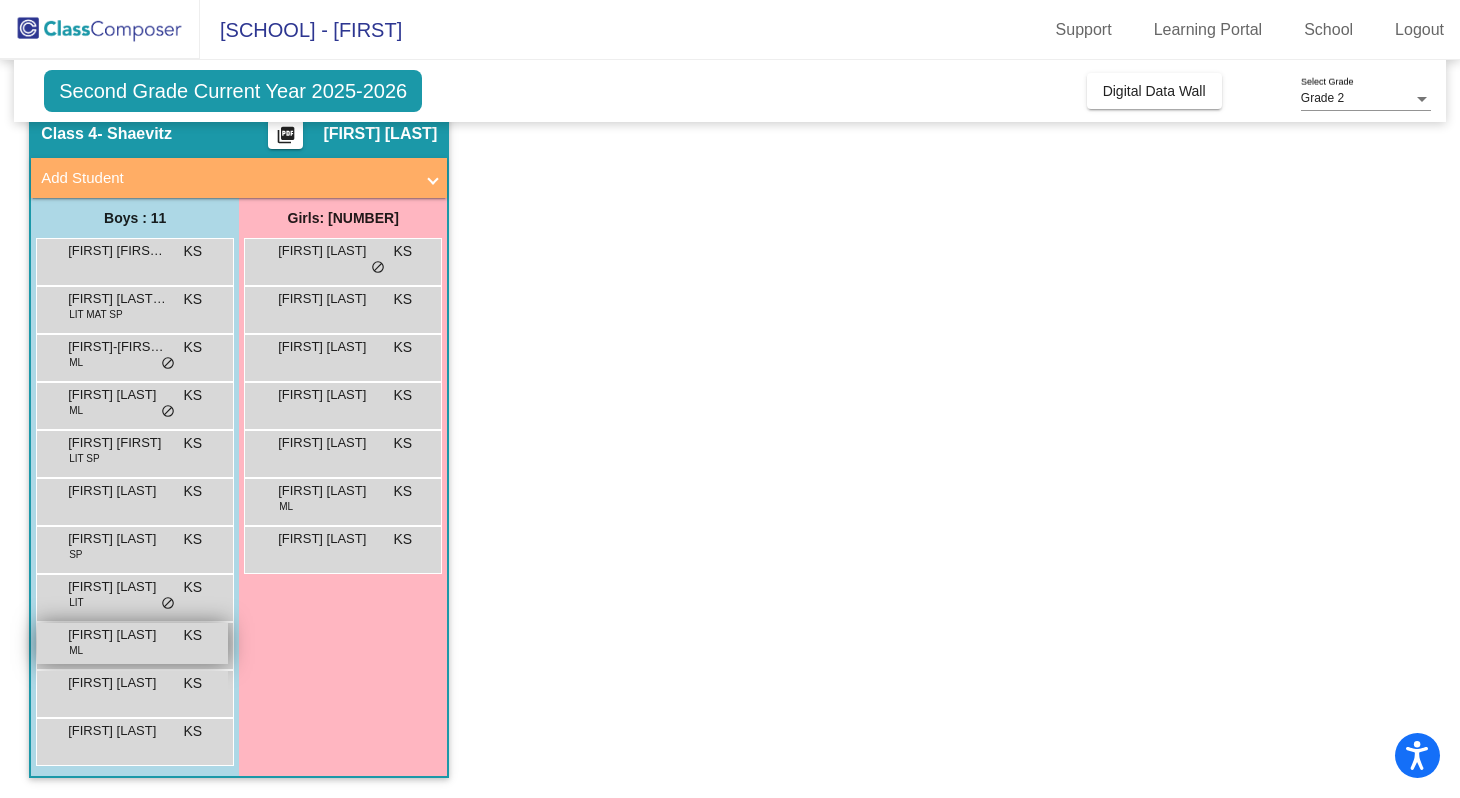 click on "[FIRST] [LAST] ML KS lock do_not_disturb_alt" at bounding box center (132, 643) 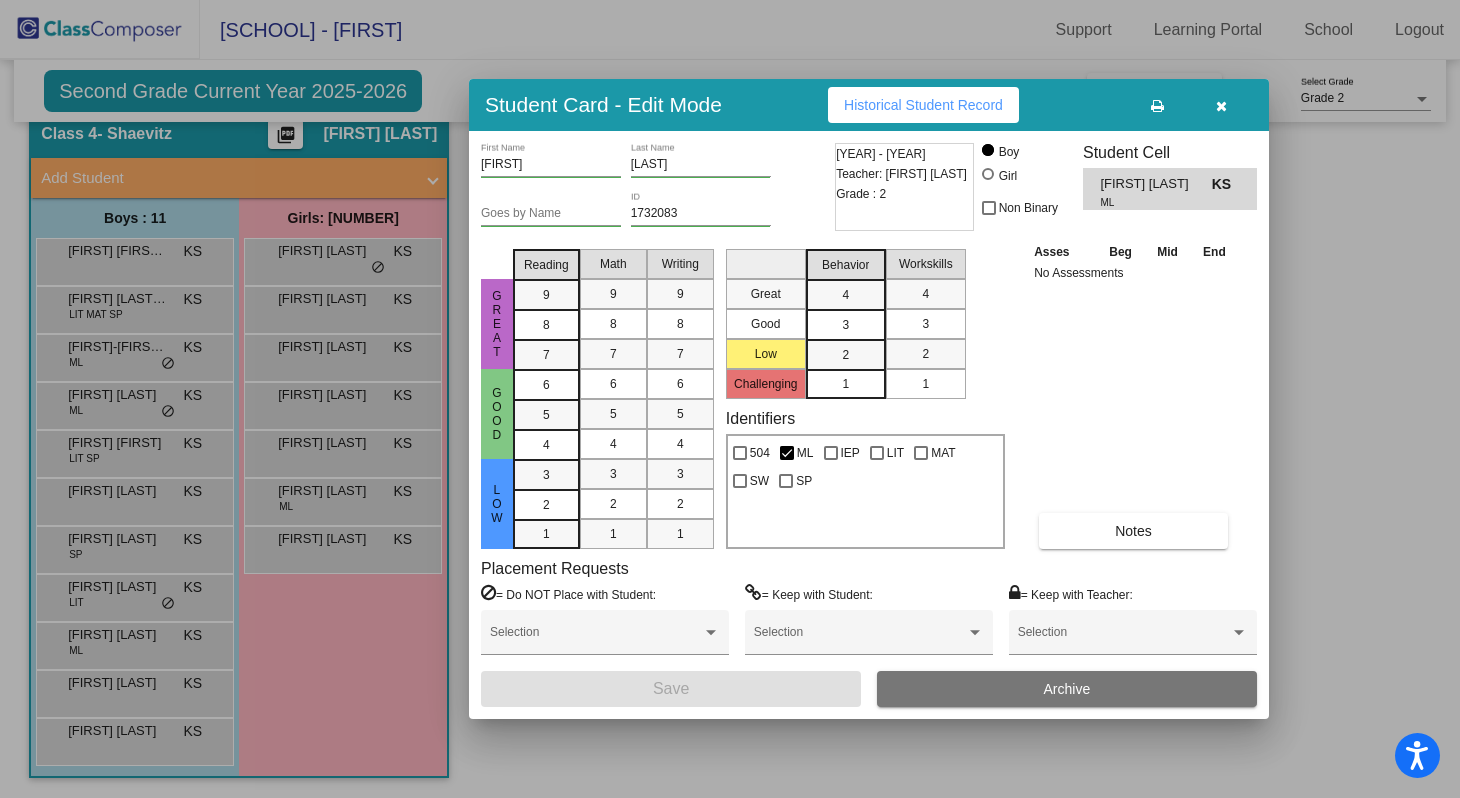 click at bounding box center [730, 399] 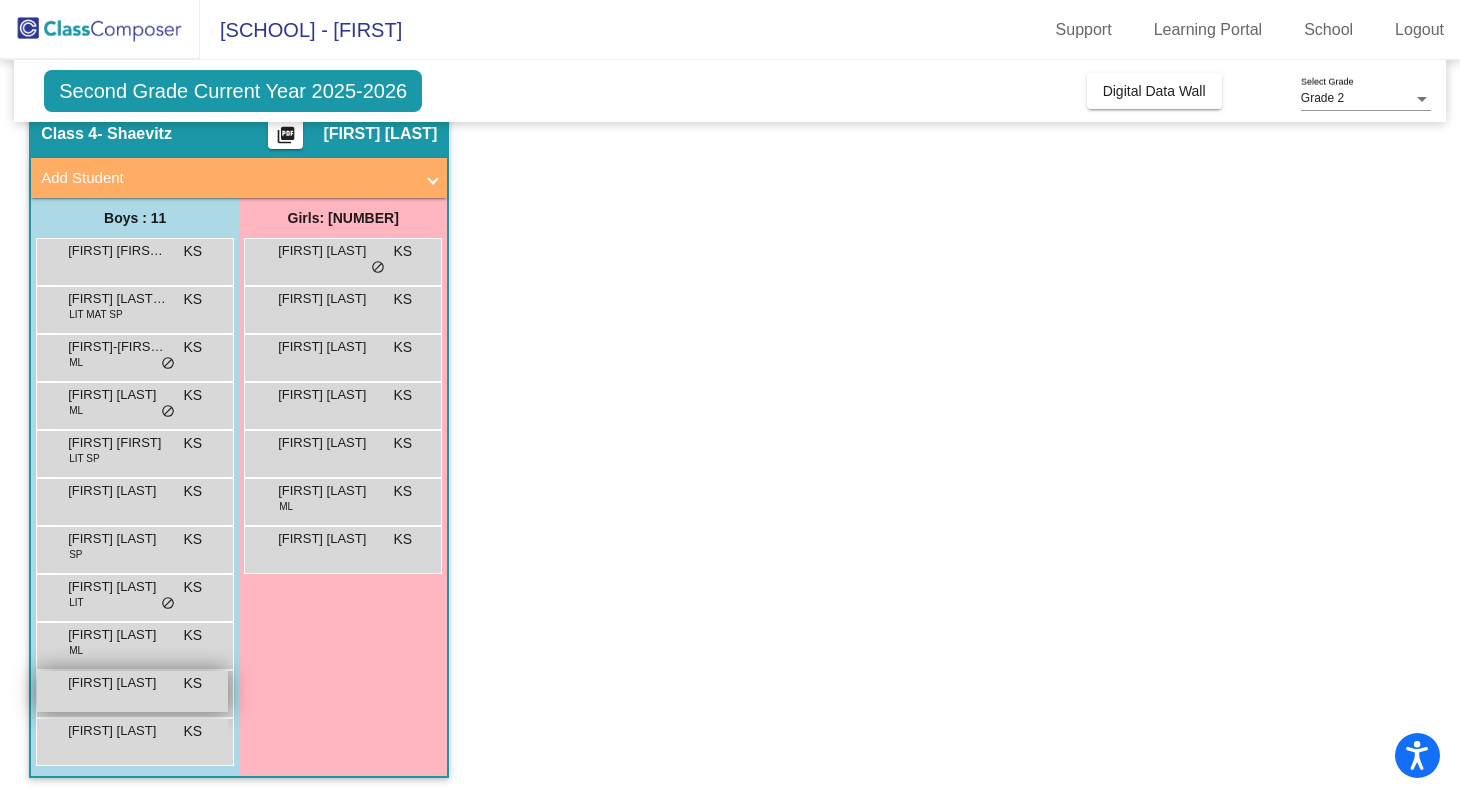 click on "[FIRST] [LAST]" at bounding box center (118, 683) 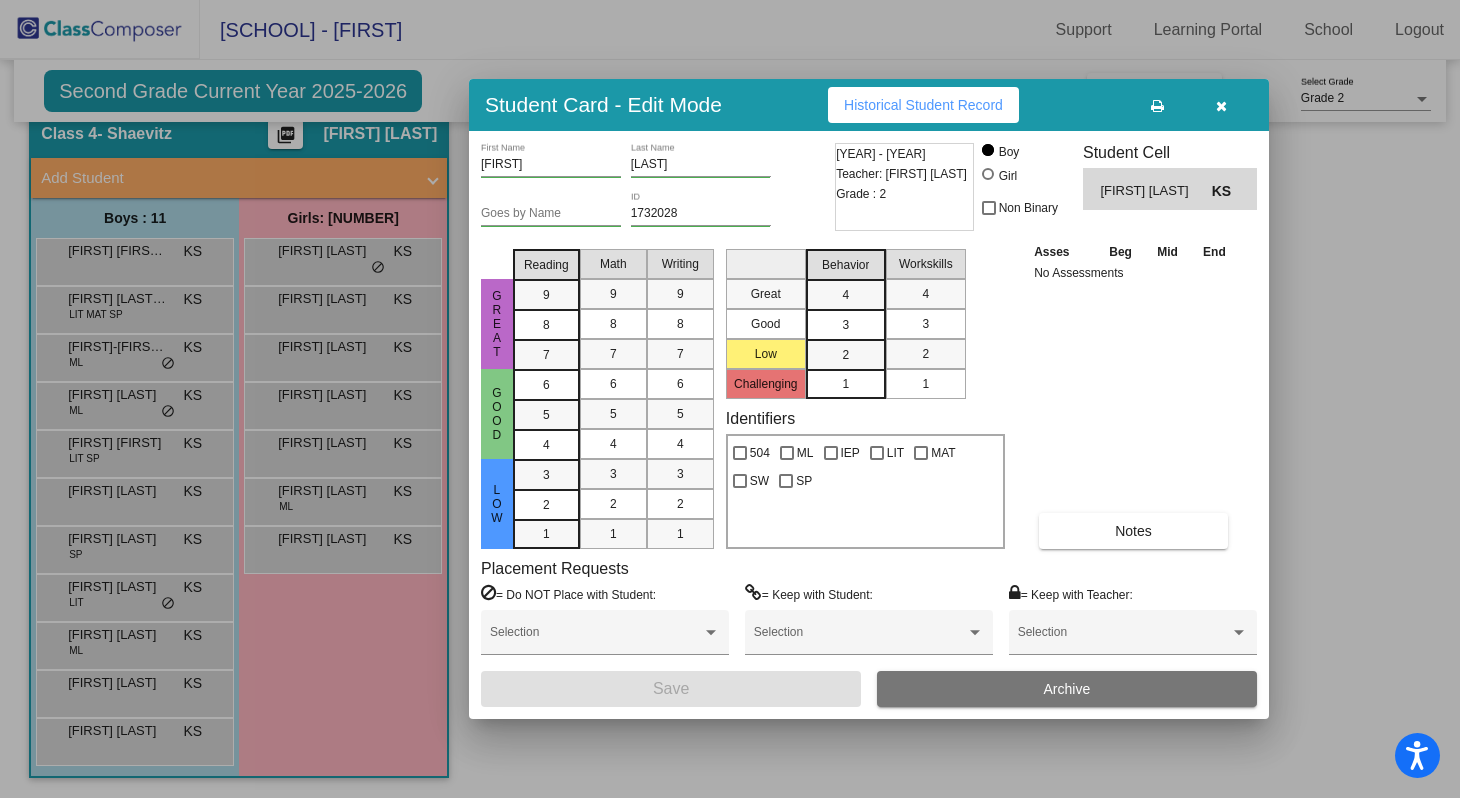 click at bounding box center [730, 399] 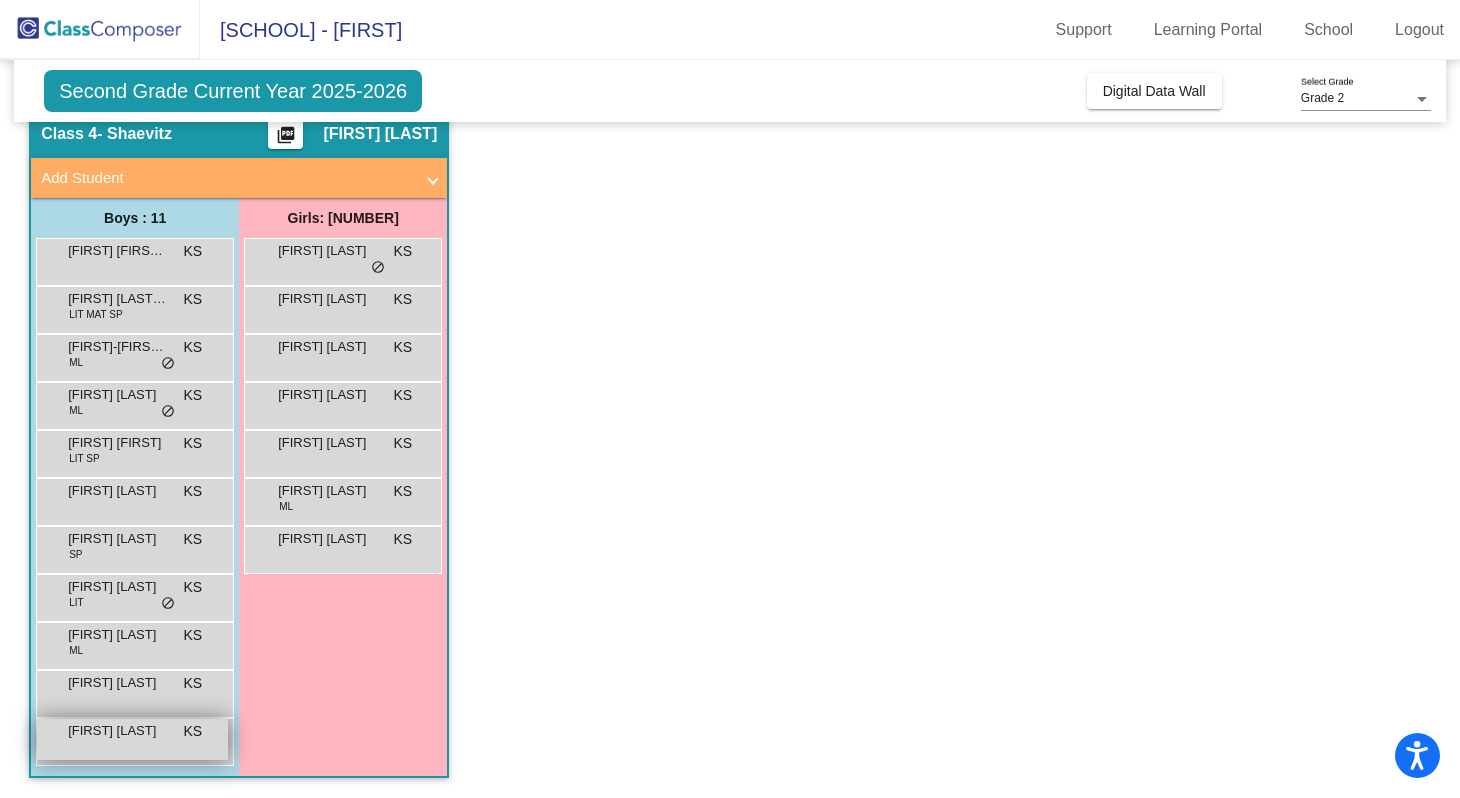 click on "[FIRST] [LAST]" at bounding box center [118, 731] 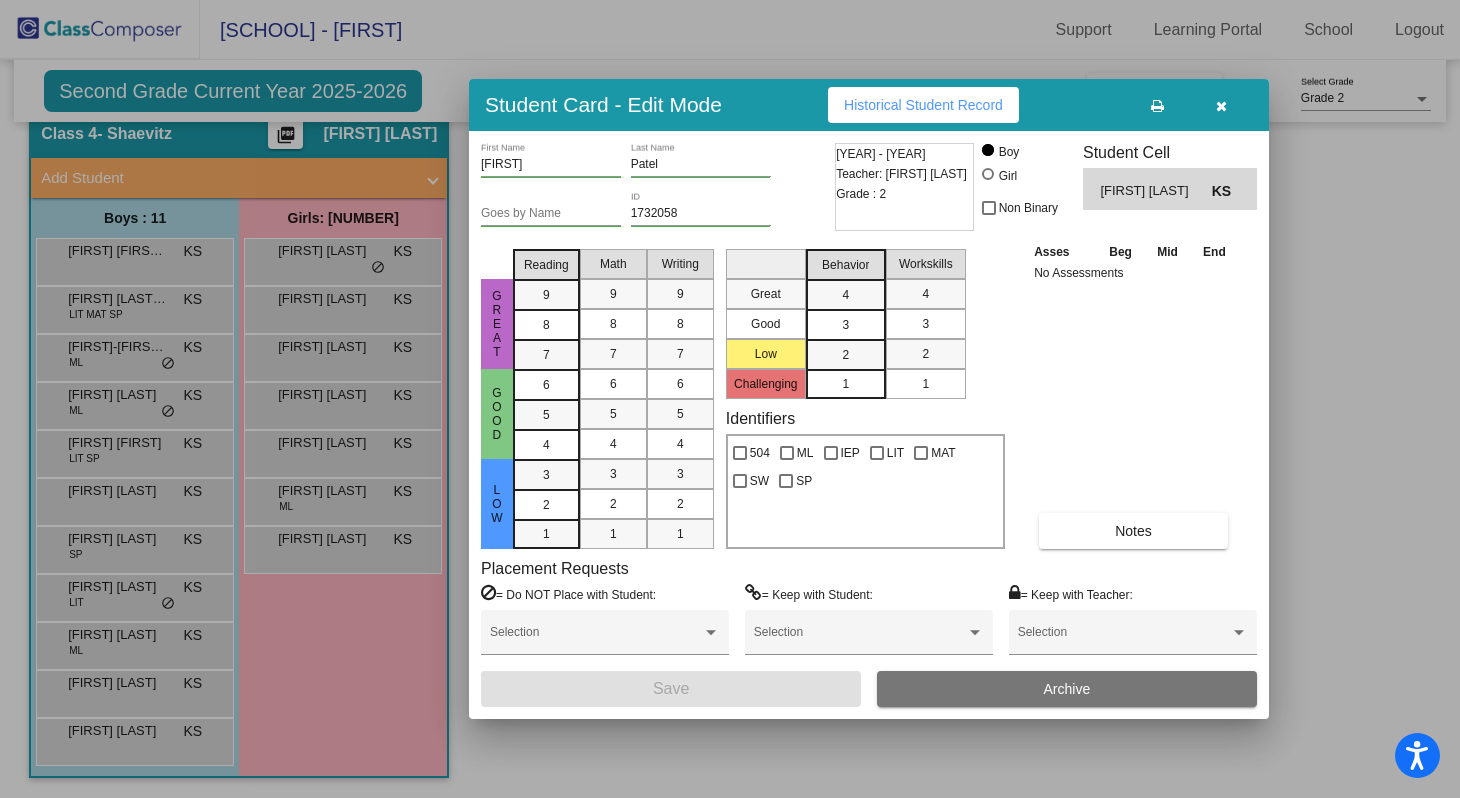 click at bounding box center (730, 399) 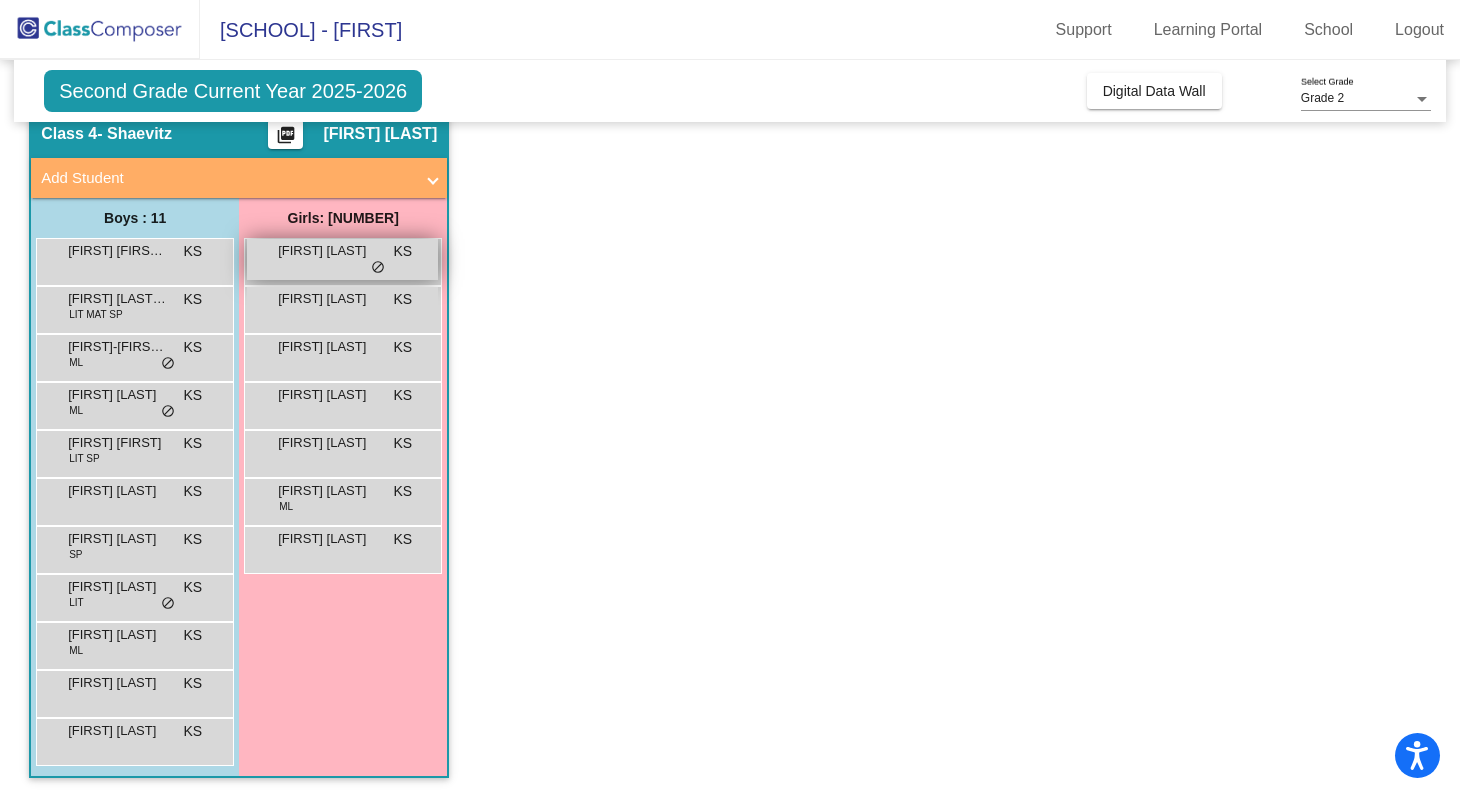 click on "[FIRST] [LAST] KS lock do_not_disturb_alt" at bounding box center [342, 259] 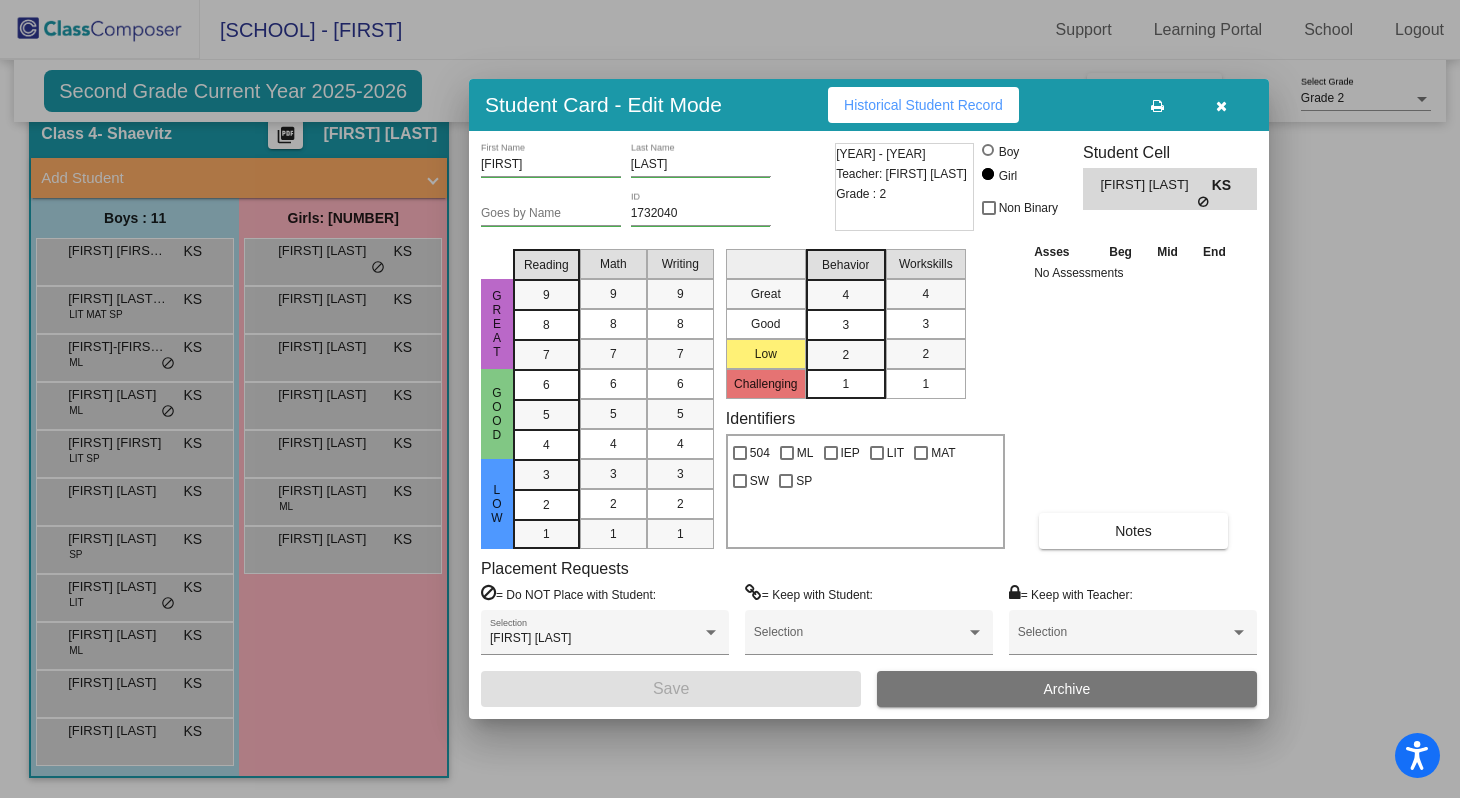 click at bounding box center (730, 399) 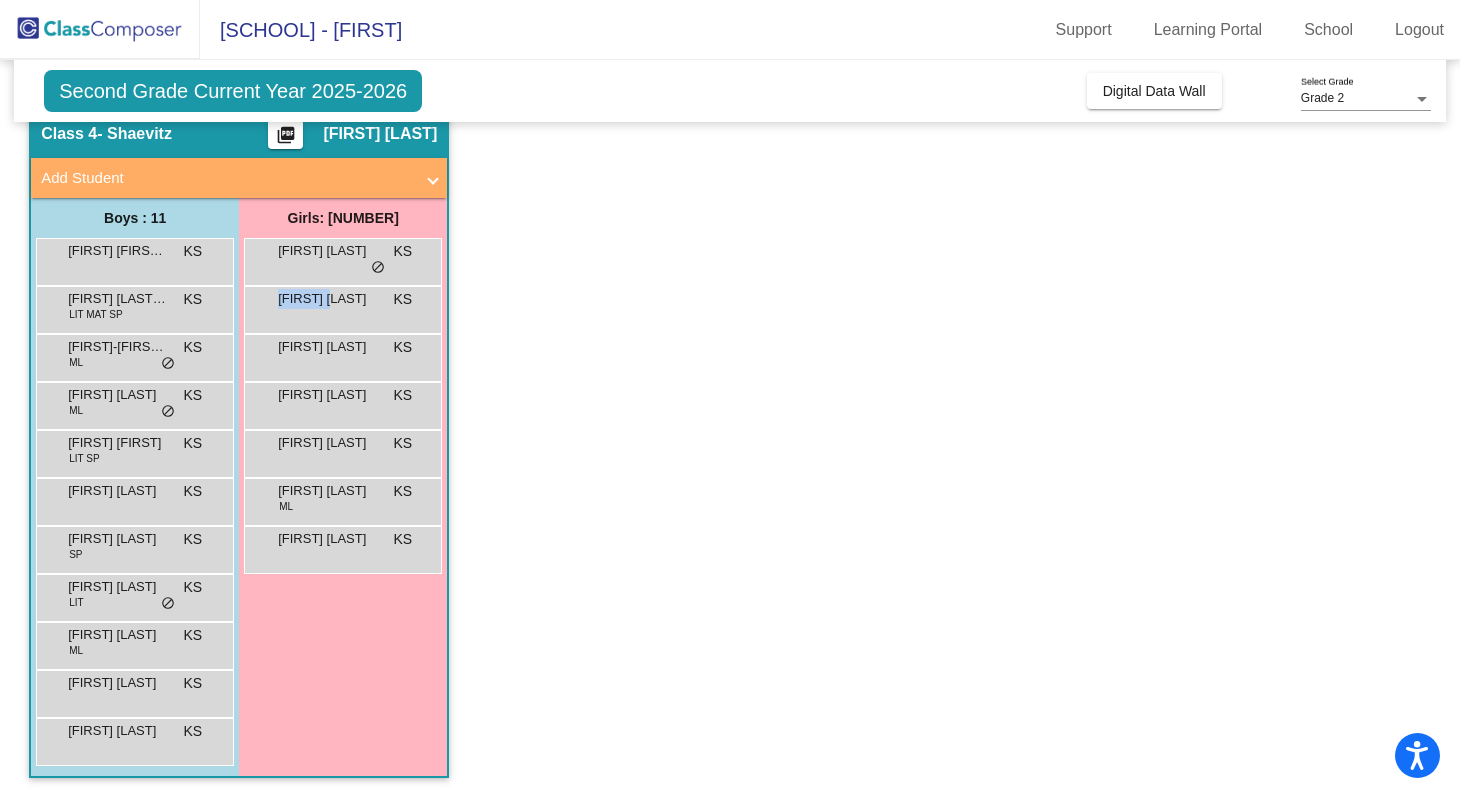 click on "[FIRST] [LAST] KS lock do_not_disturb_alt" at bounding box center [342, 307] 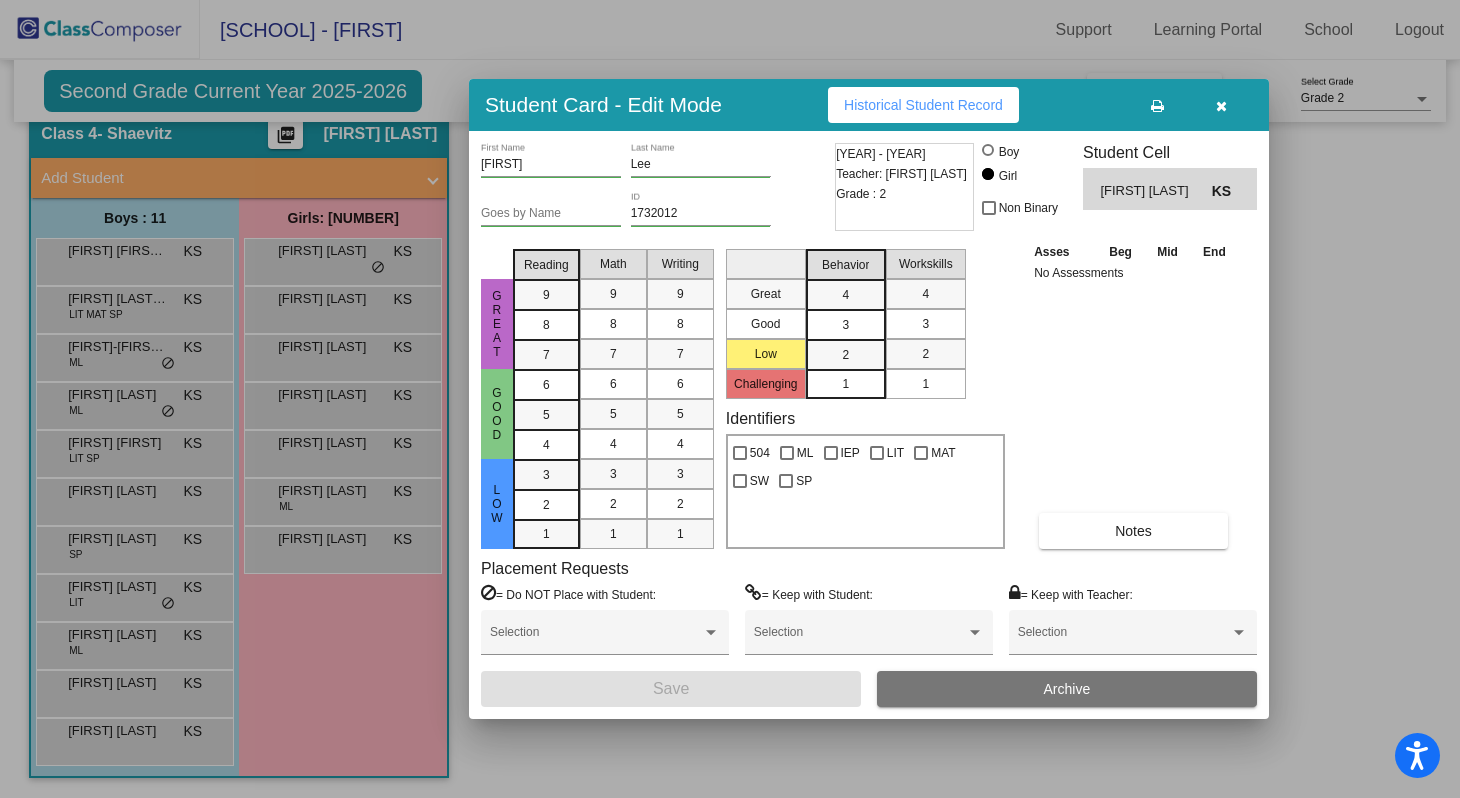 click at bounding box center [730, 399] 